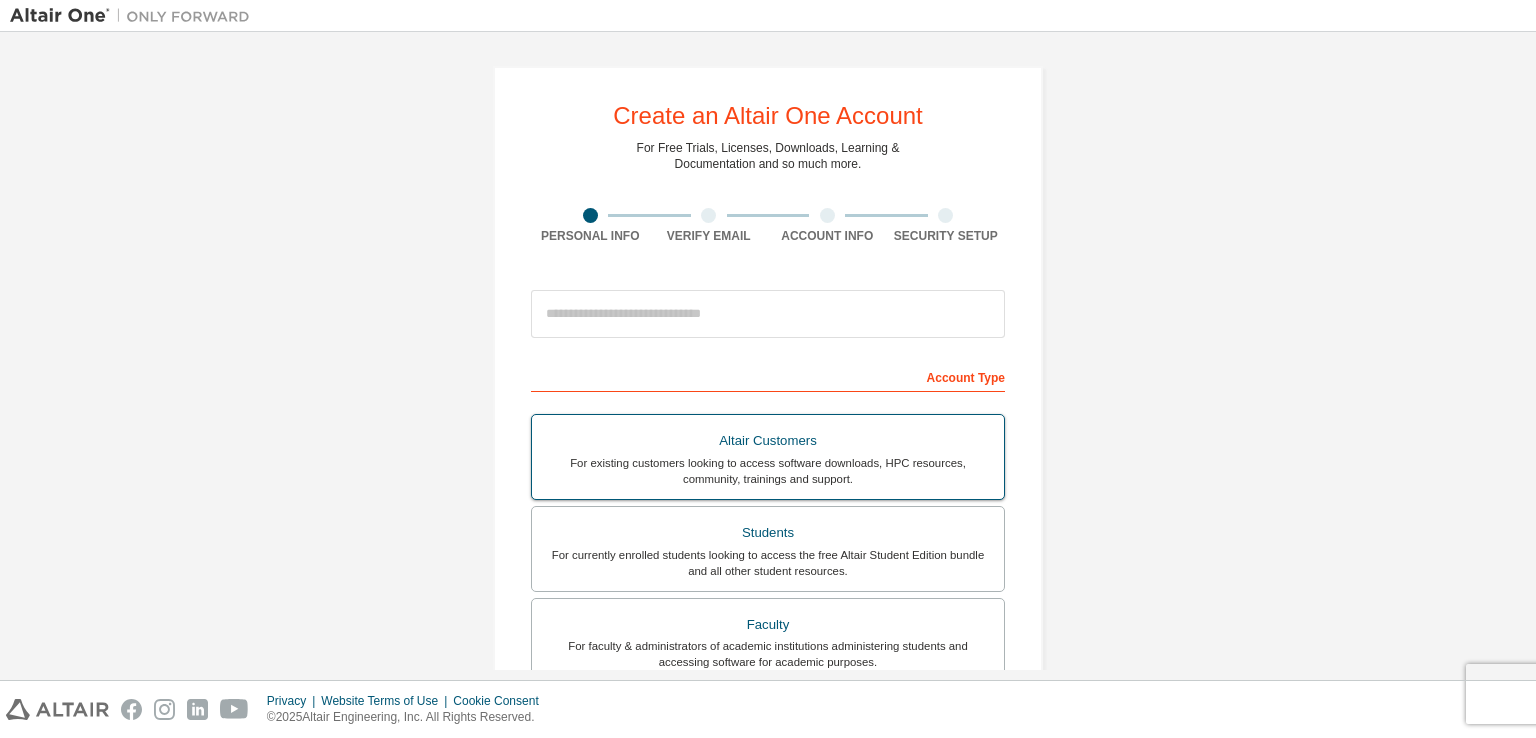 scroll, scrollTop: 0, scrollLeft: 0, axis: both 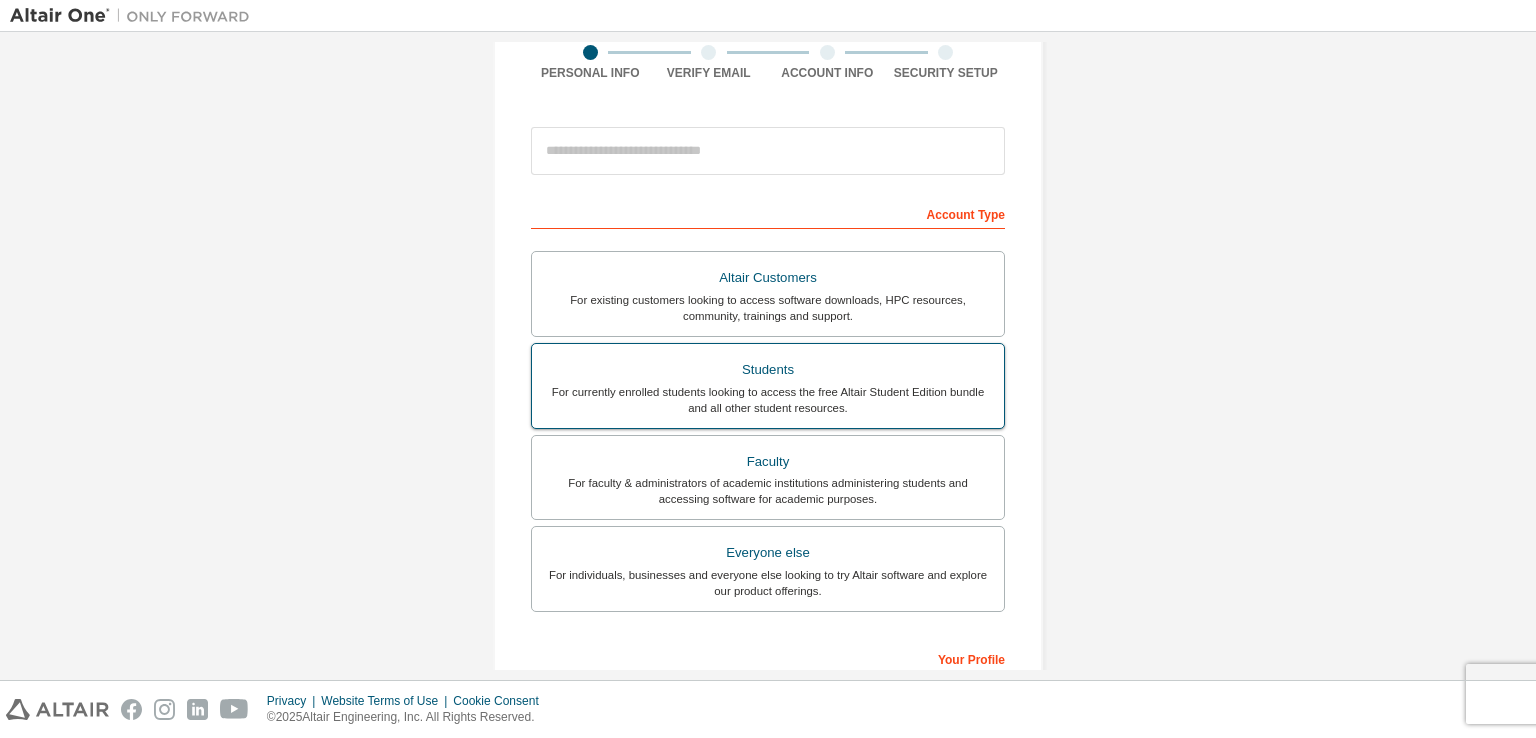 click on "For currently enrolled students looking to access the free Altair Student Edition bundle and all other student resources." at bounding box center (768, 400) 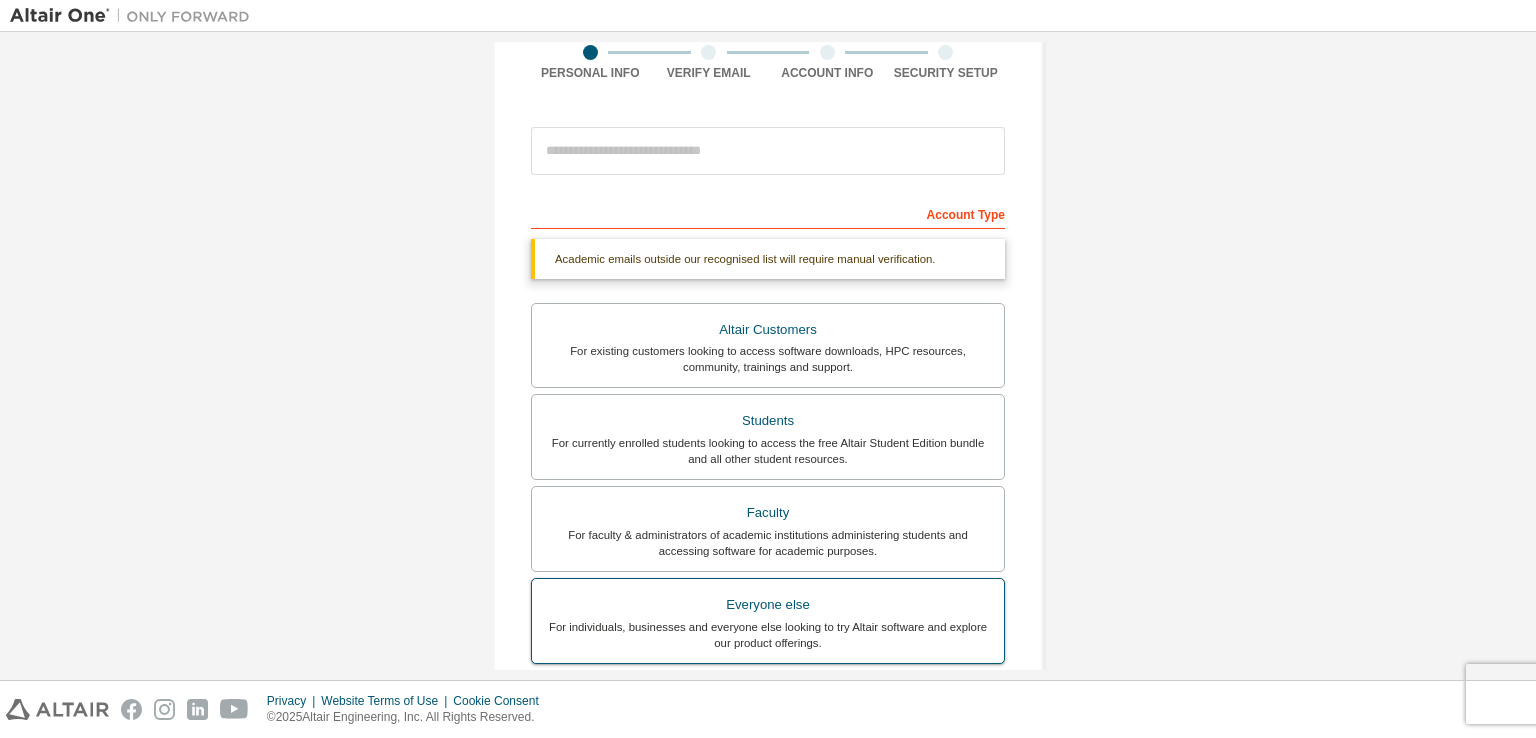 click on "Everyone else" at bounding box center [768, 605] 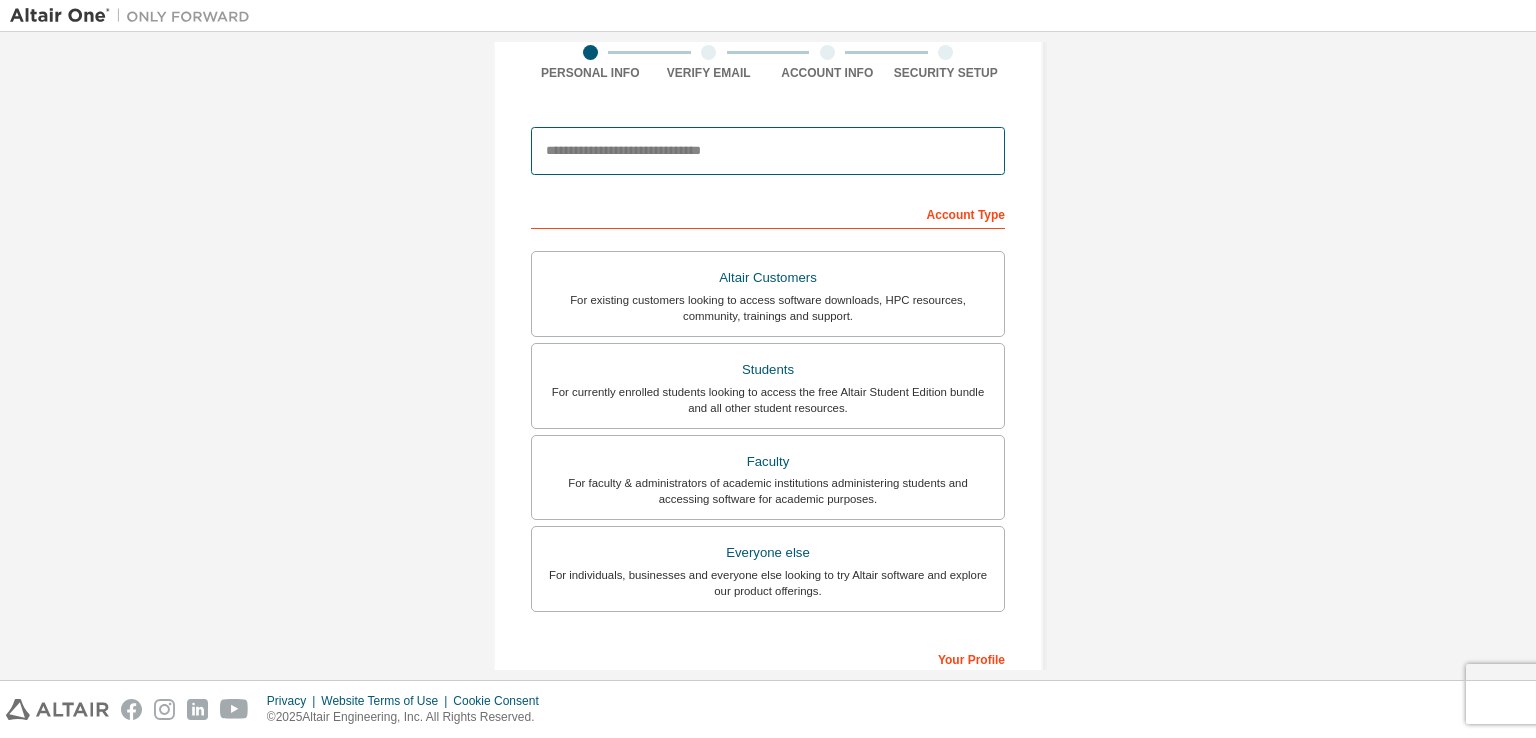 click at bounding box center (768, 151) 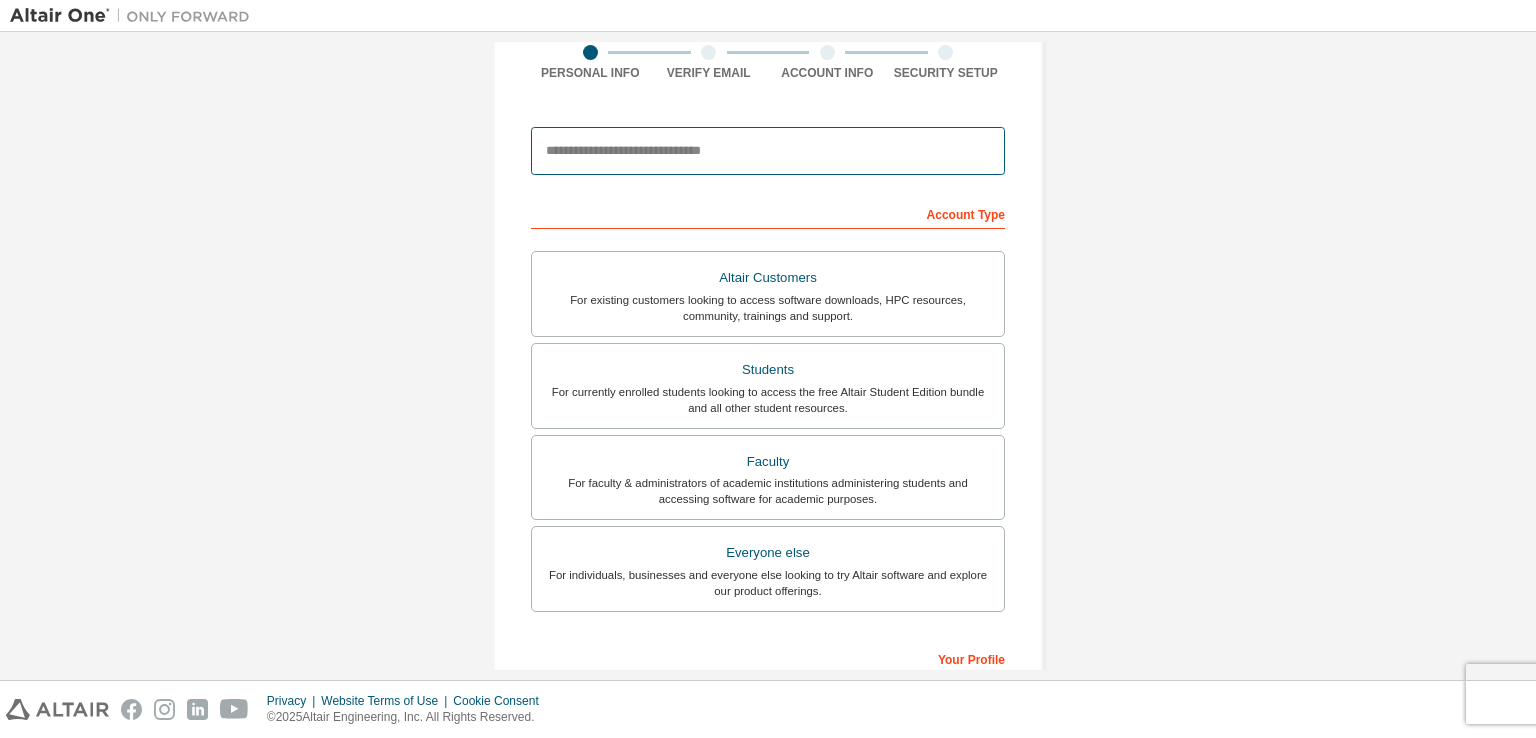 type on "*" 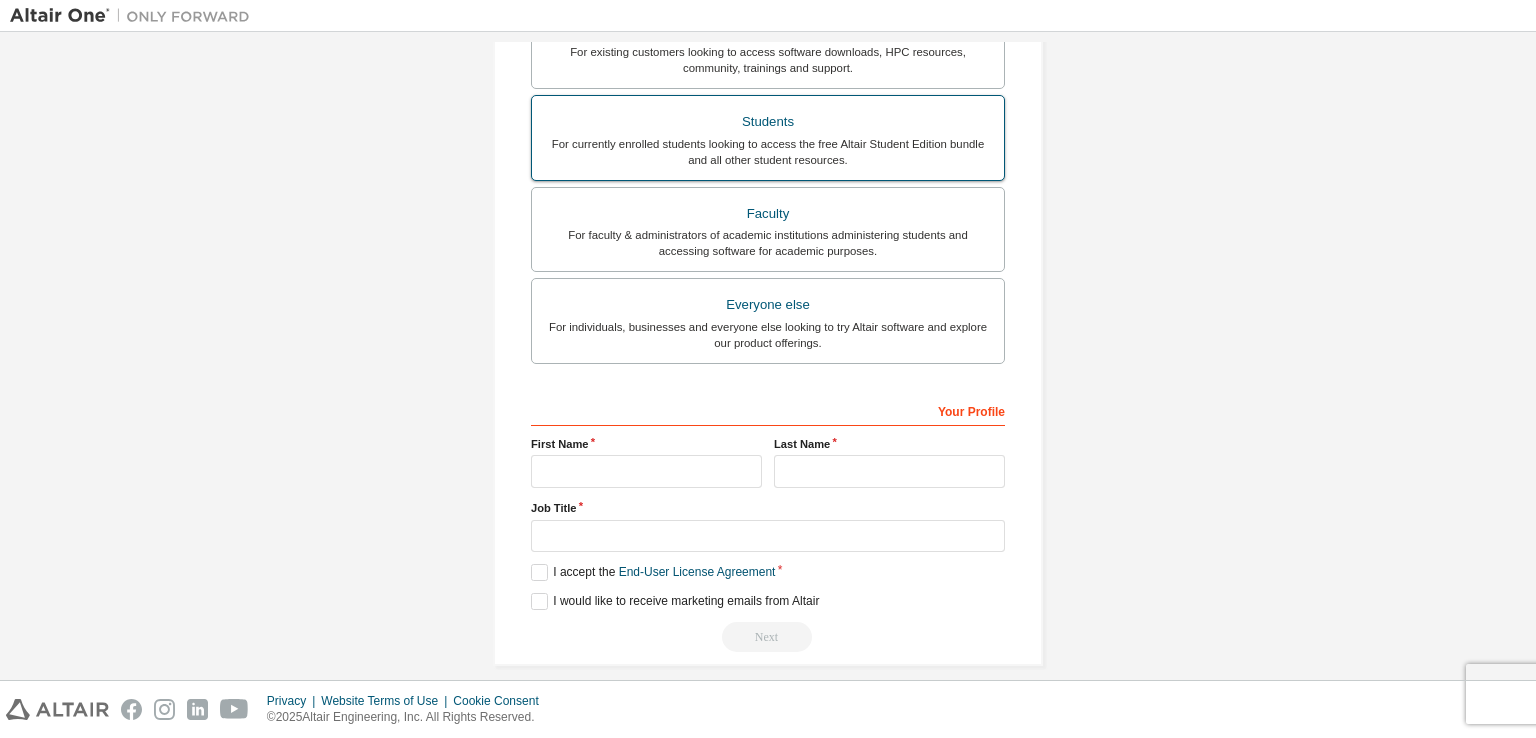 scroll, scrollTop: 427, scrollLeft: 0, axis: vertical 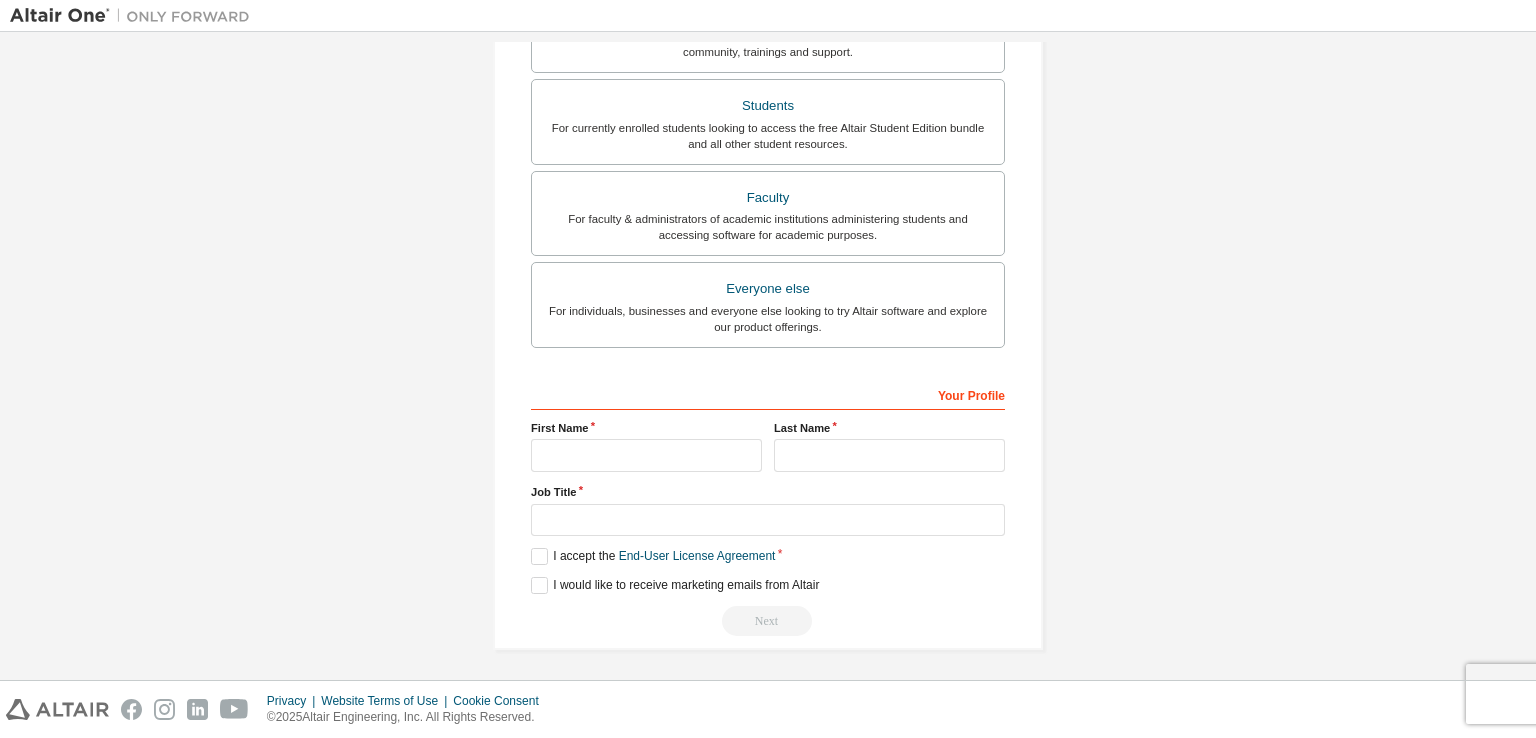 type on "**********" 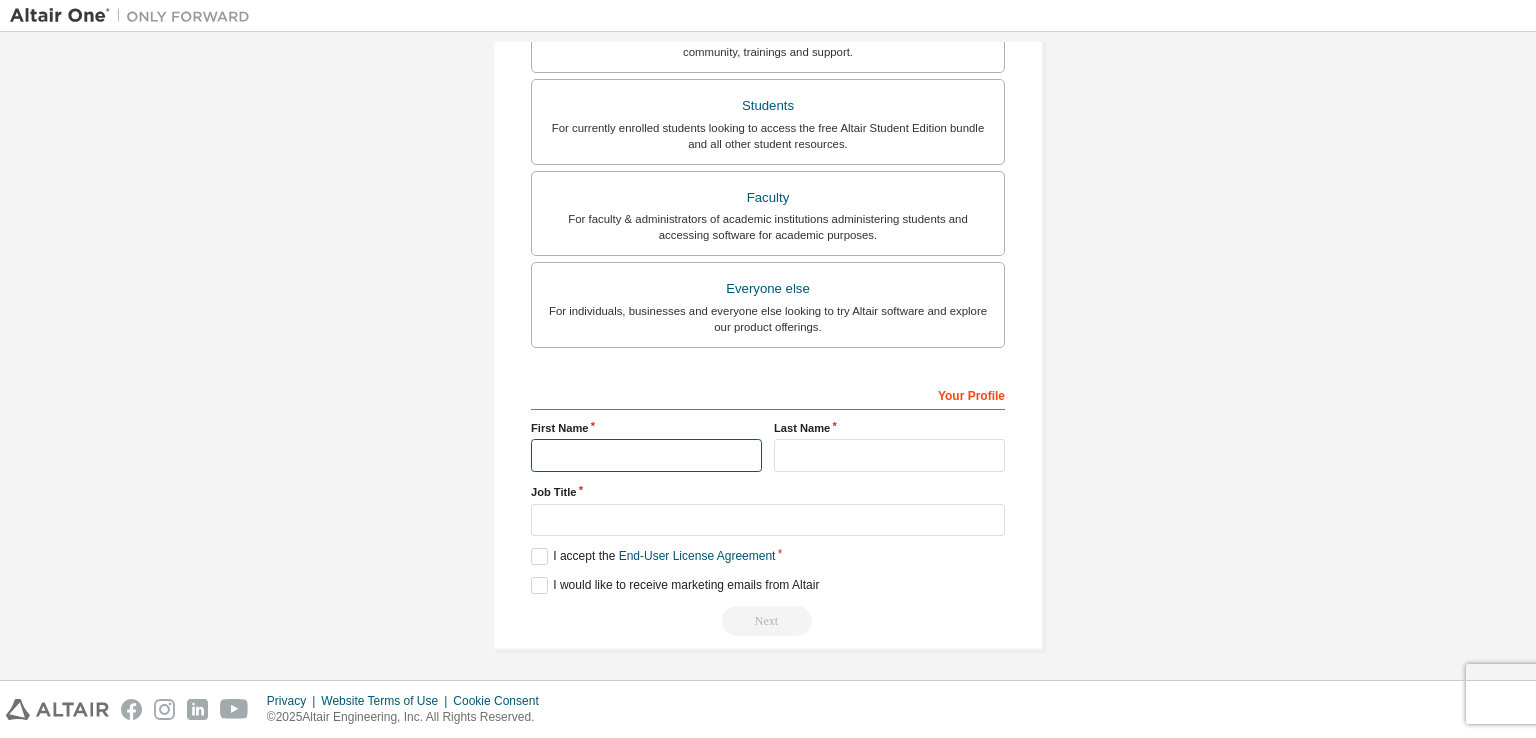 click at bounding box center (646, 455) 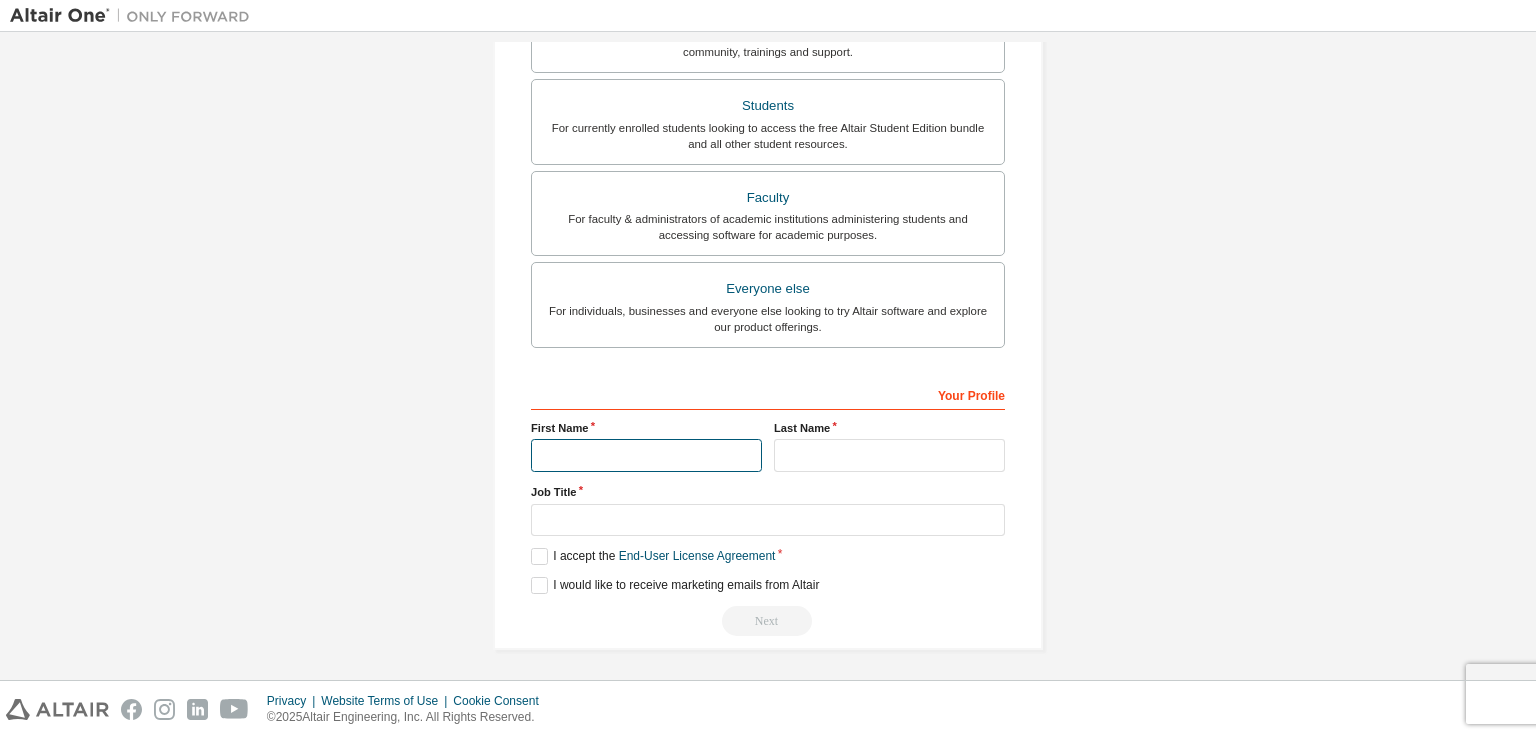type on "*" 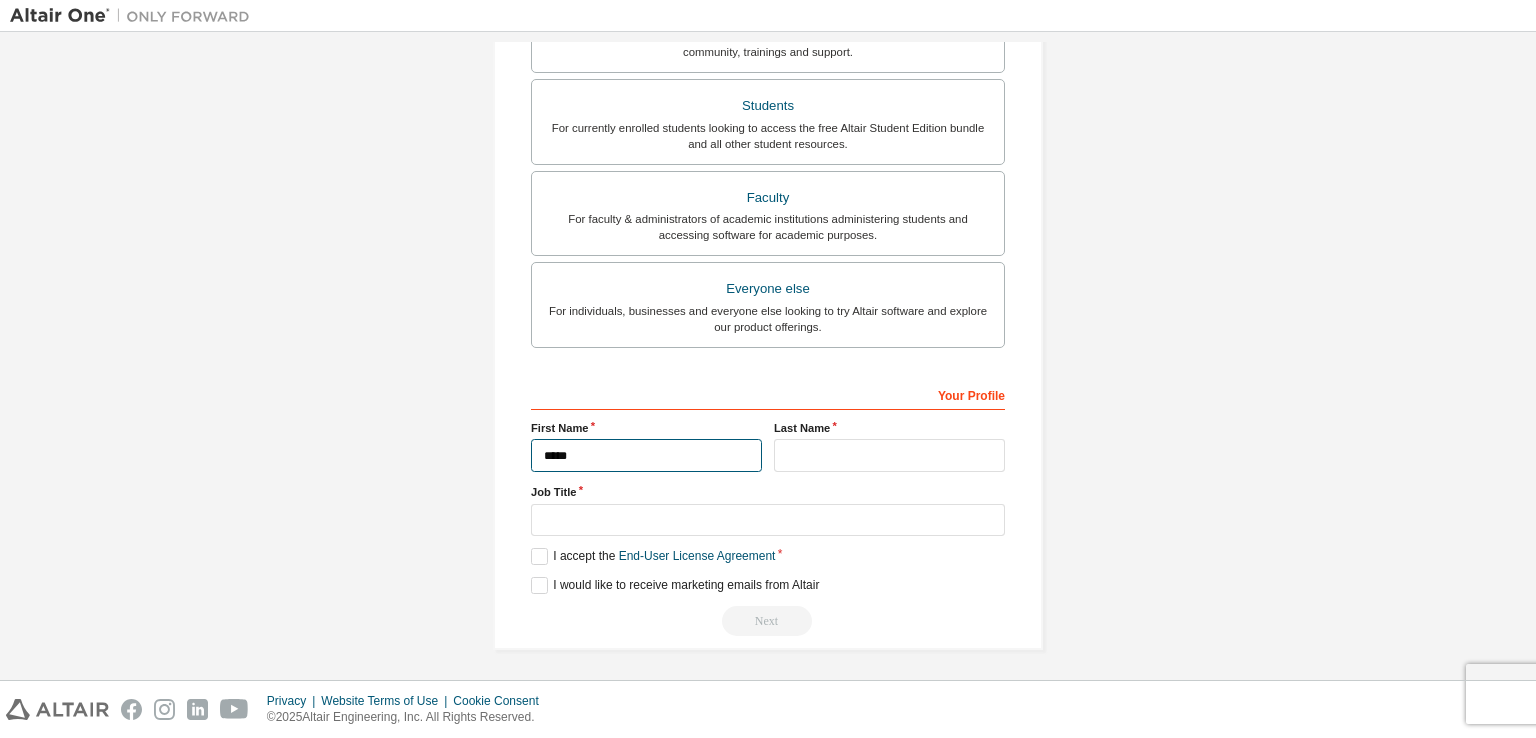 type on "*****" 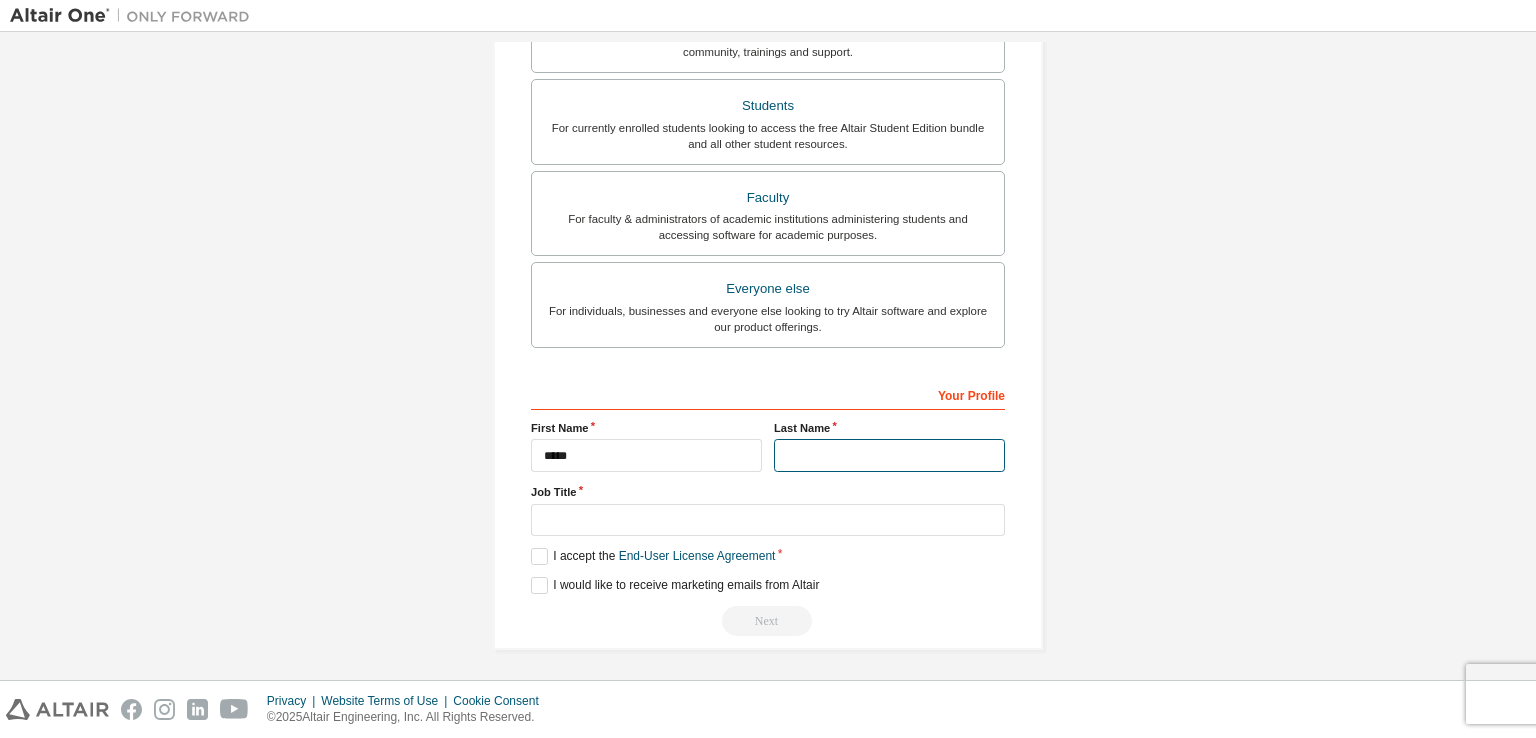 click at bounding box center (889, 455) 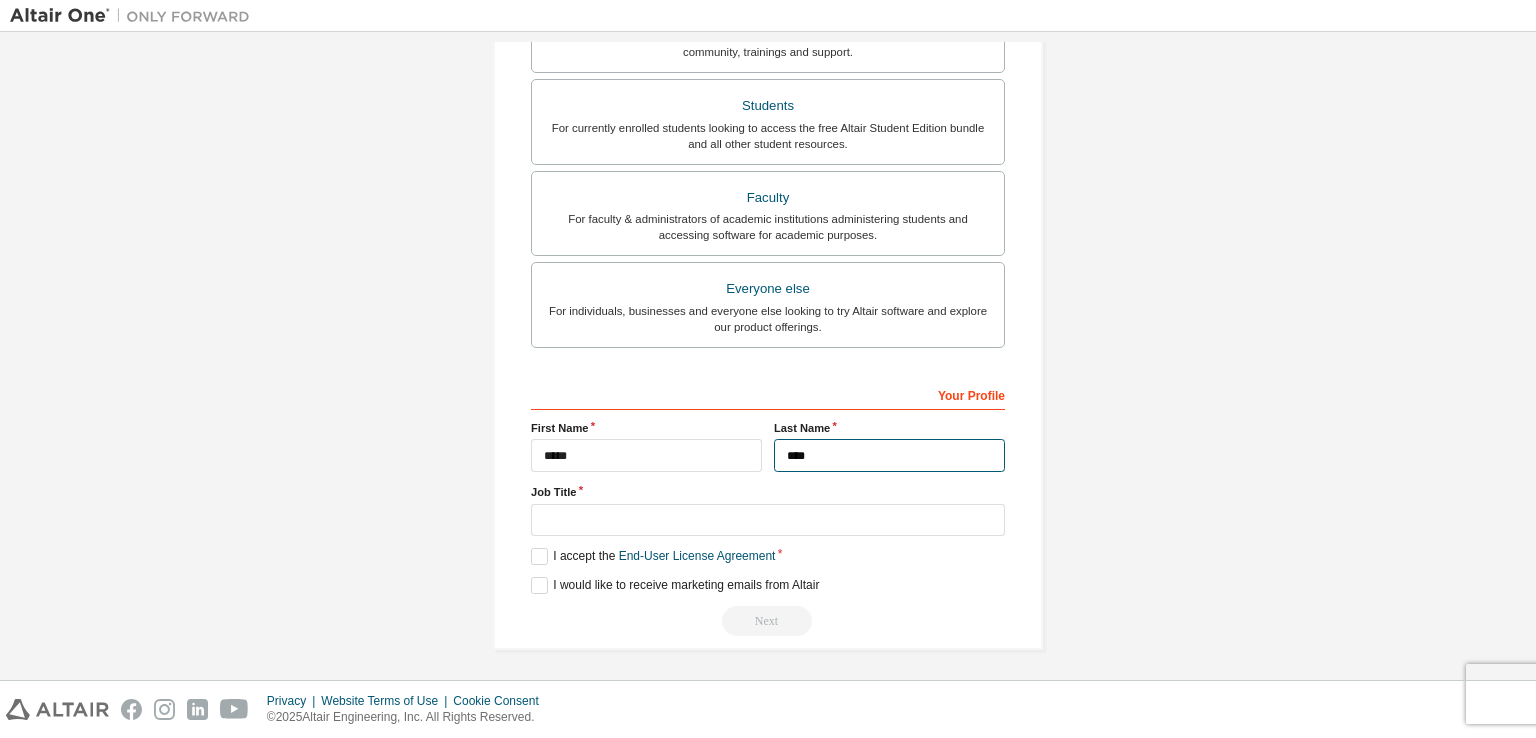 type on "****" 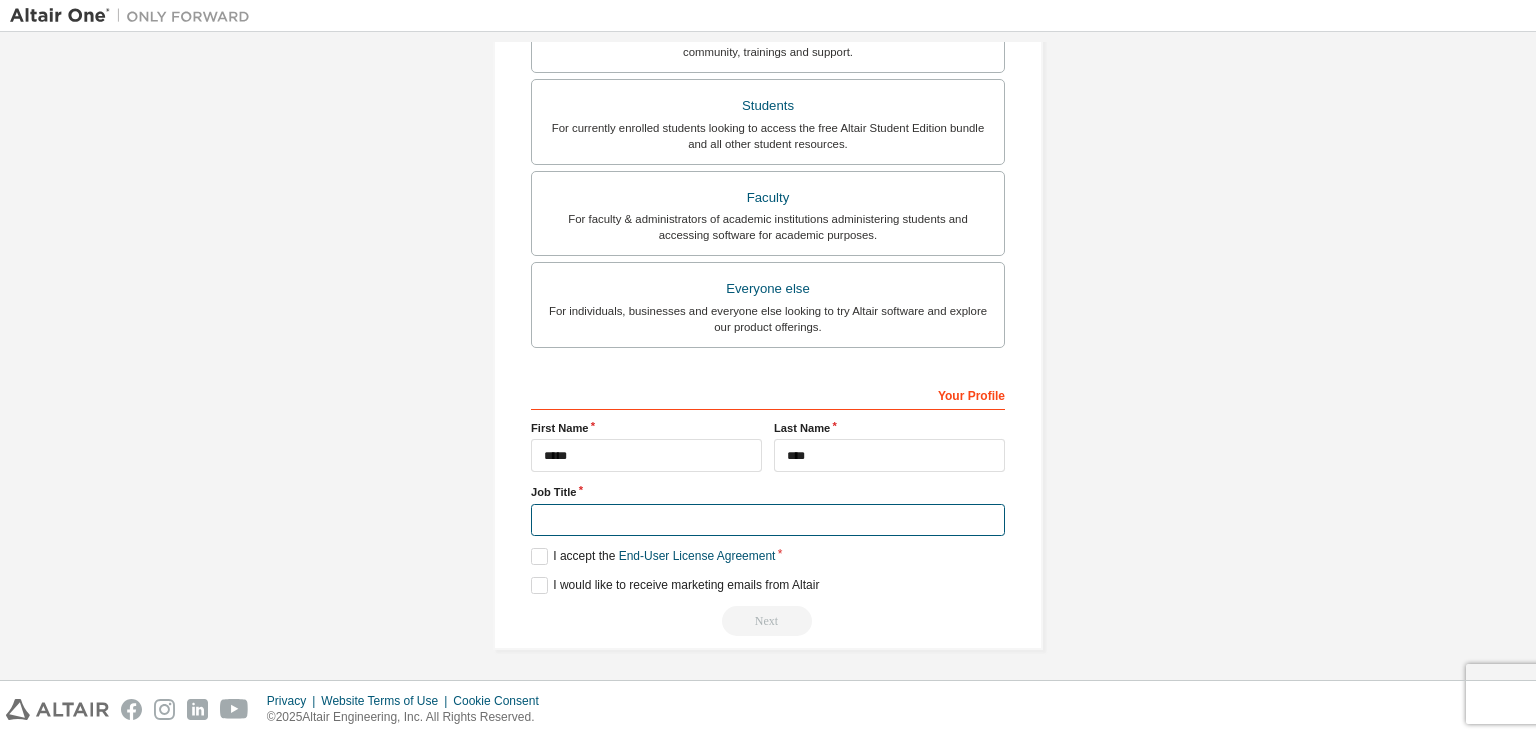 click at bounding box center (768, 520) 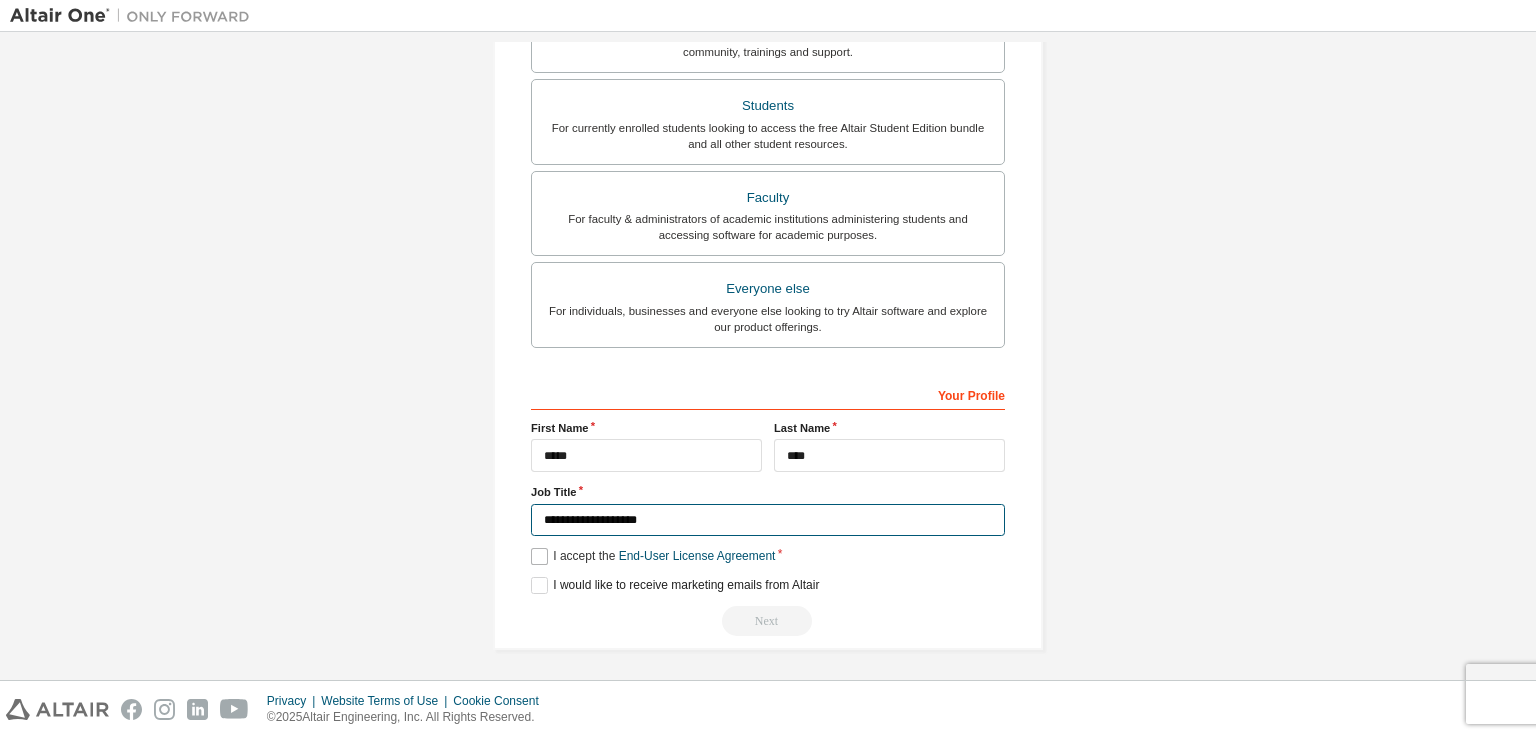 type on "**********" 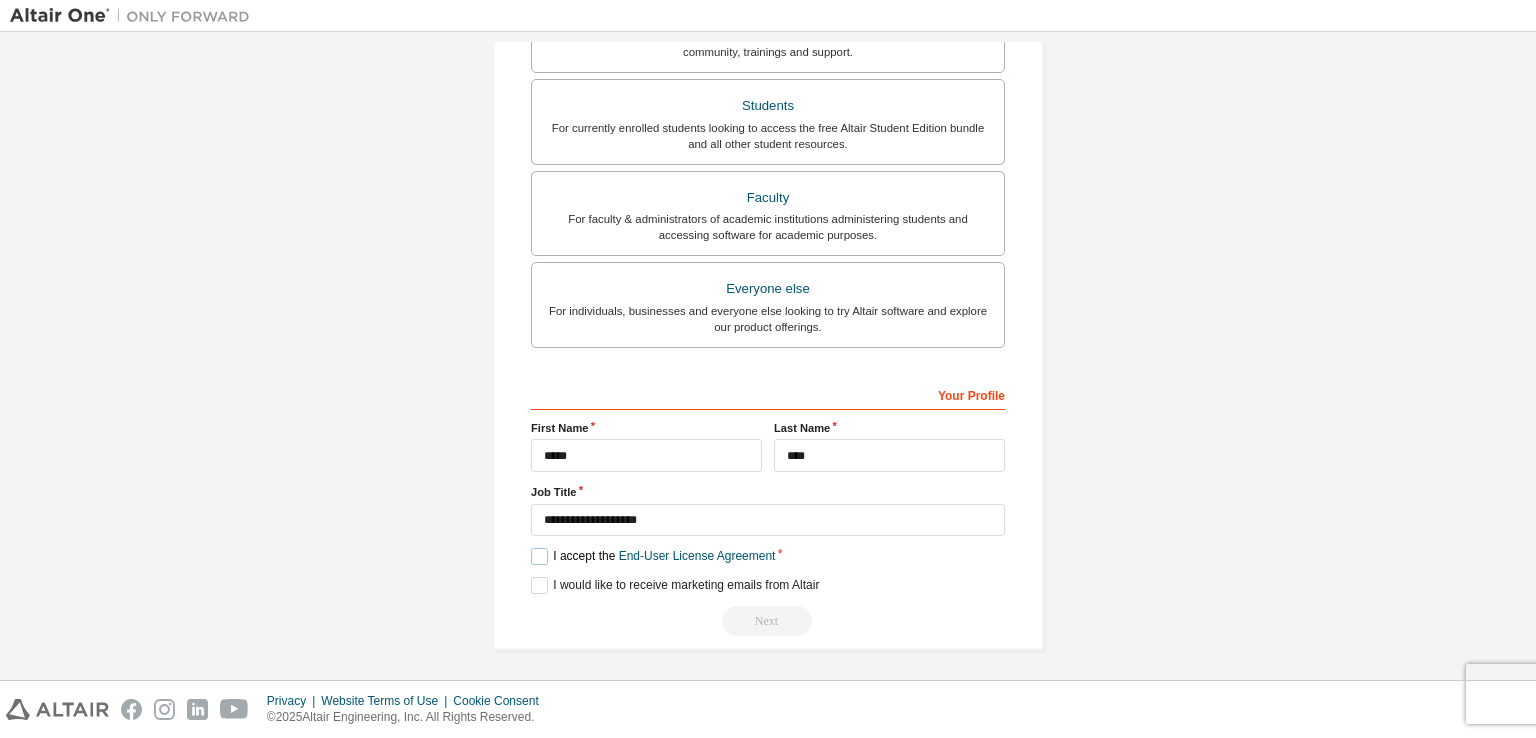 click on "I accept the    End-User License Agreement" at bounding box center [653, 556] 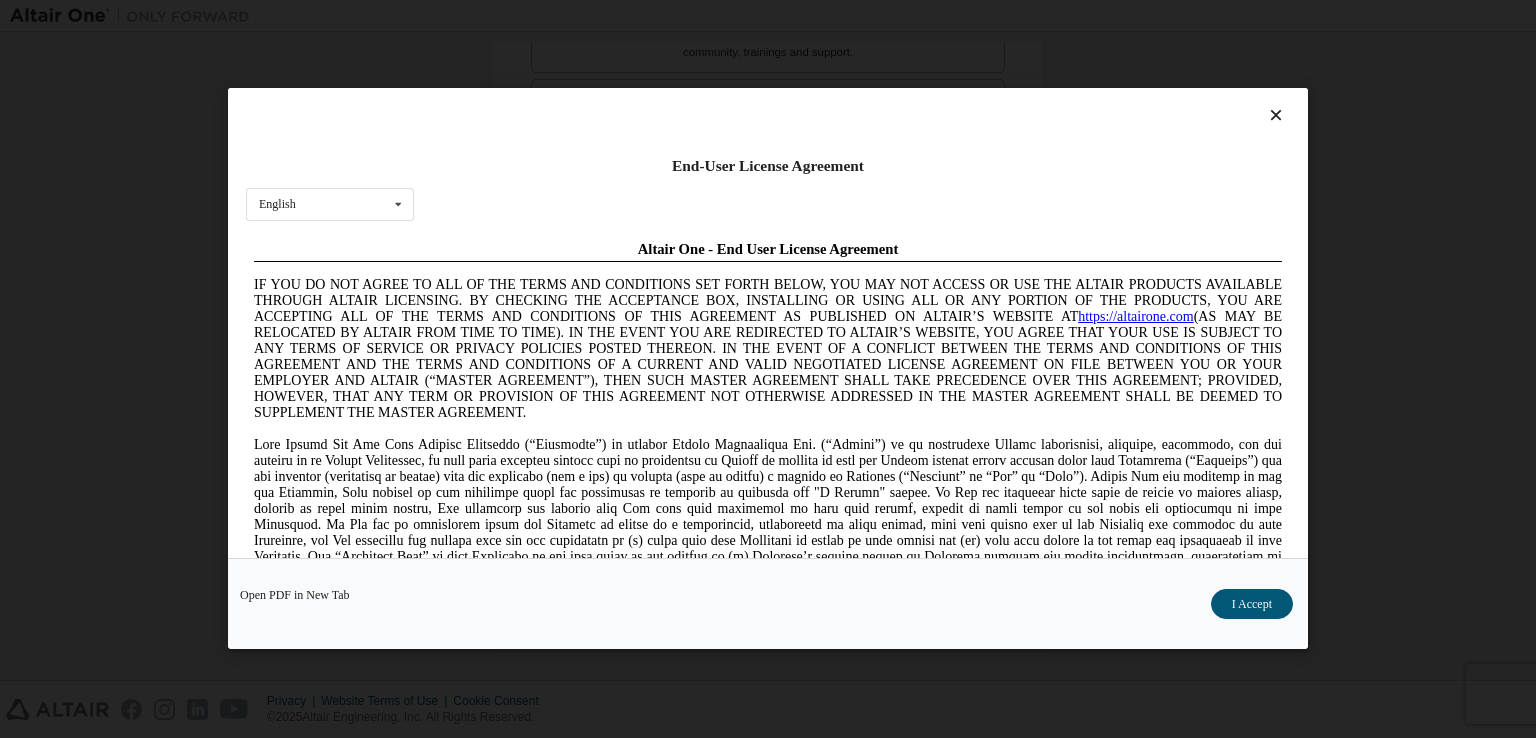 scroll, scrollTop: 0, scrollLeft: 0, axis: both 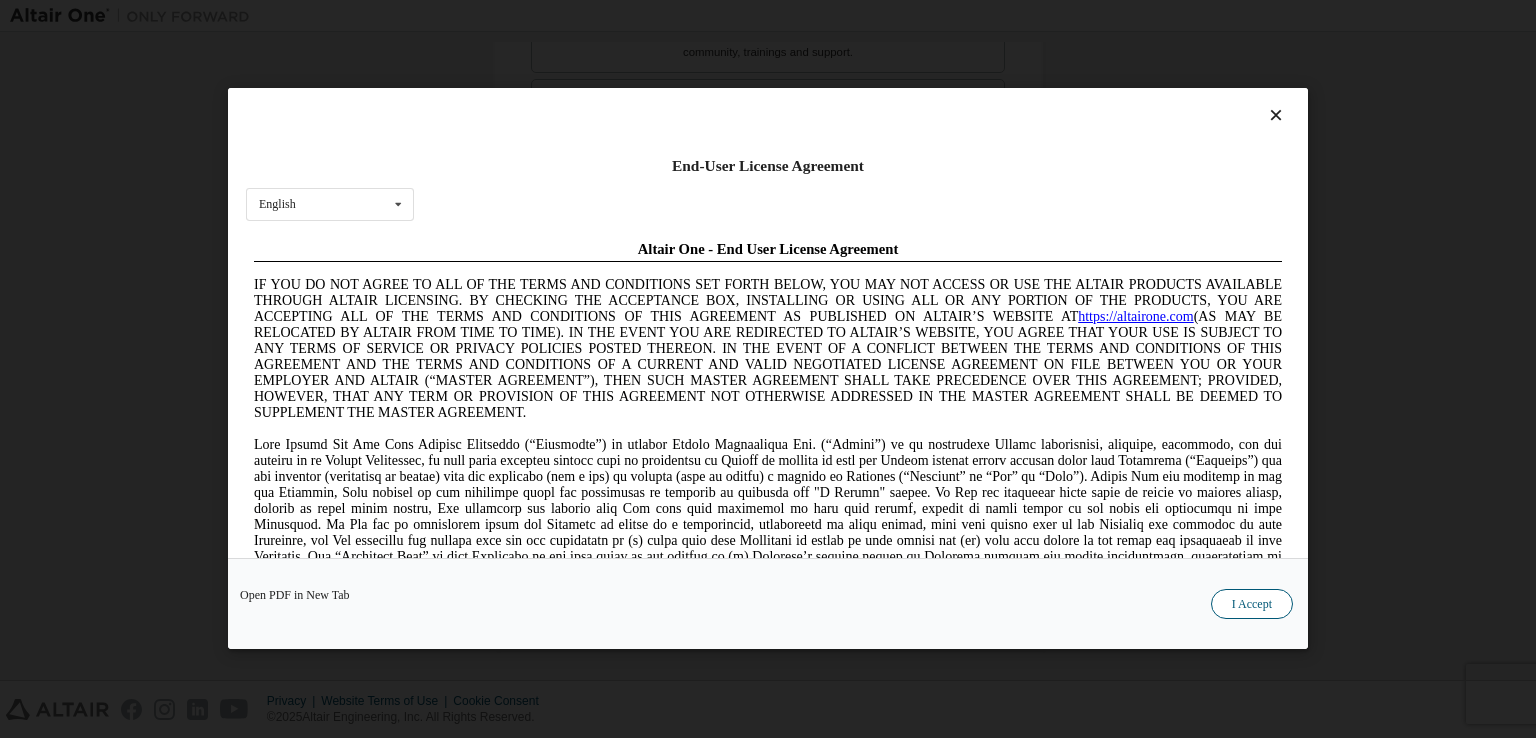 click on "I Accept" at bounding box center (1252, 605) 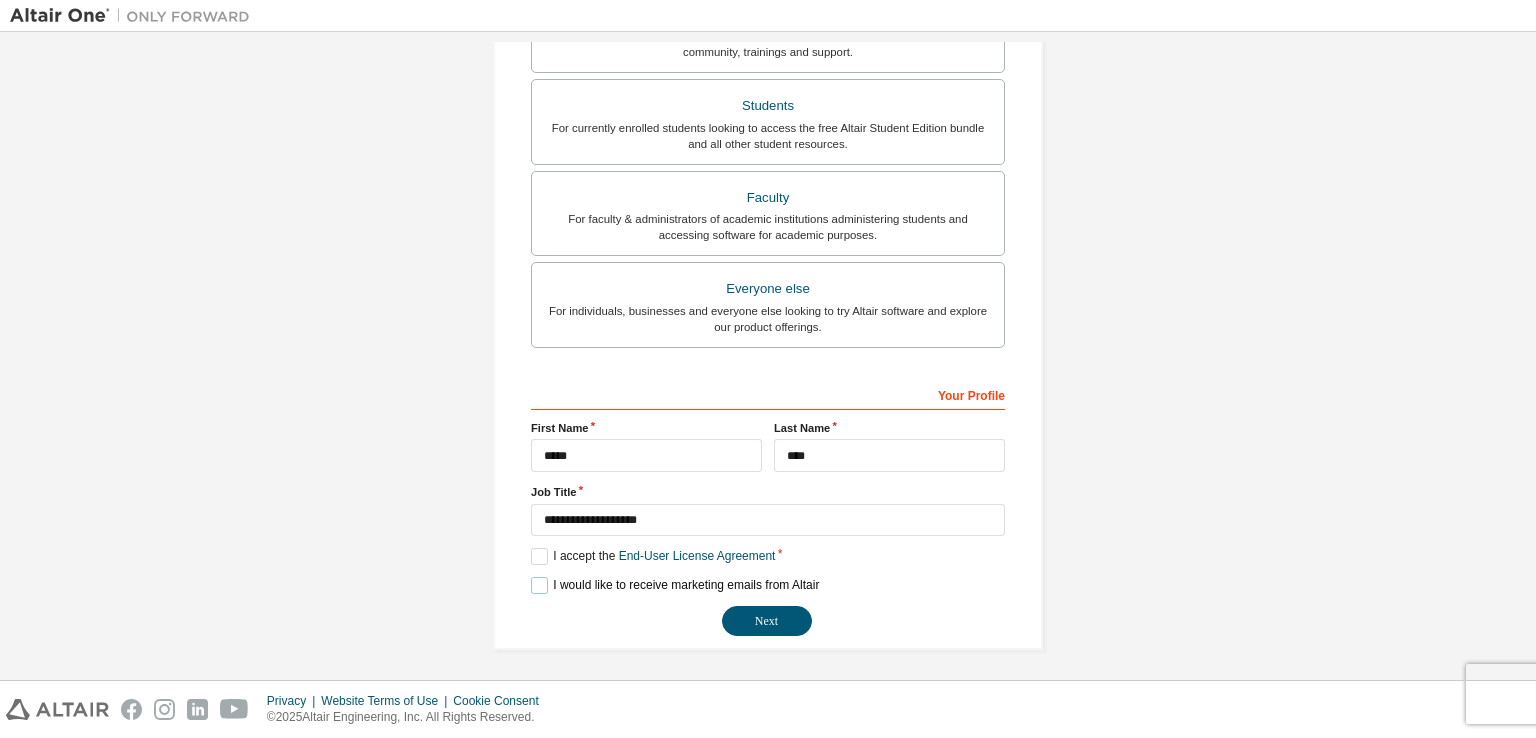 click on "I would like to receive marketing emails from Altair" at bounding box center (675, 585) 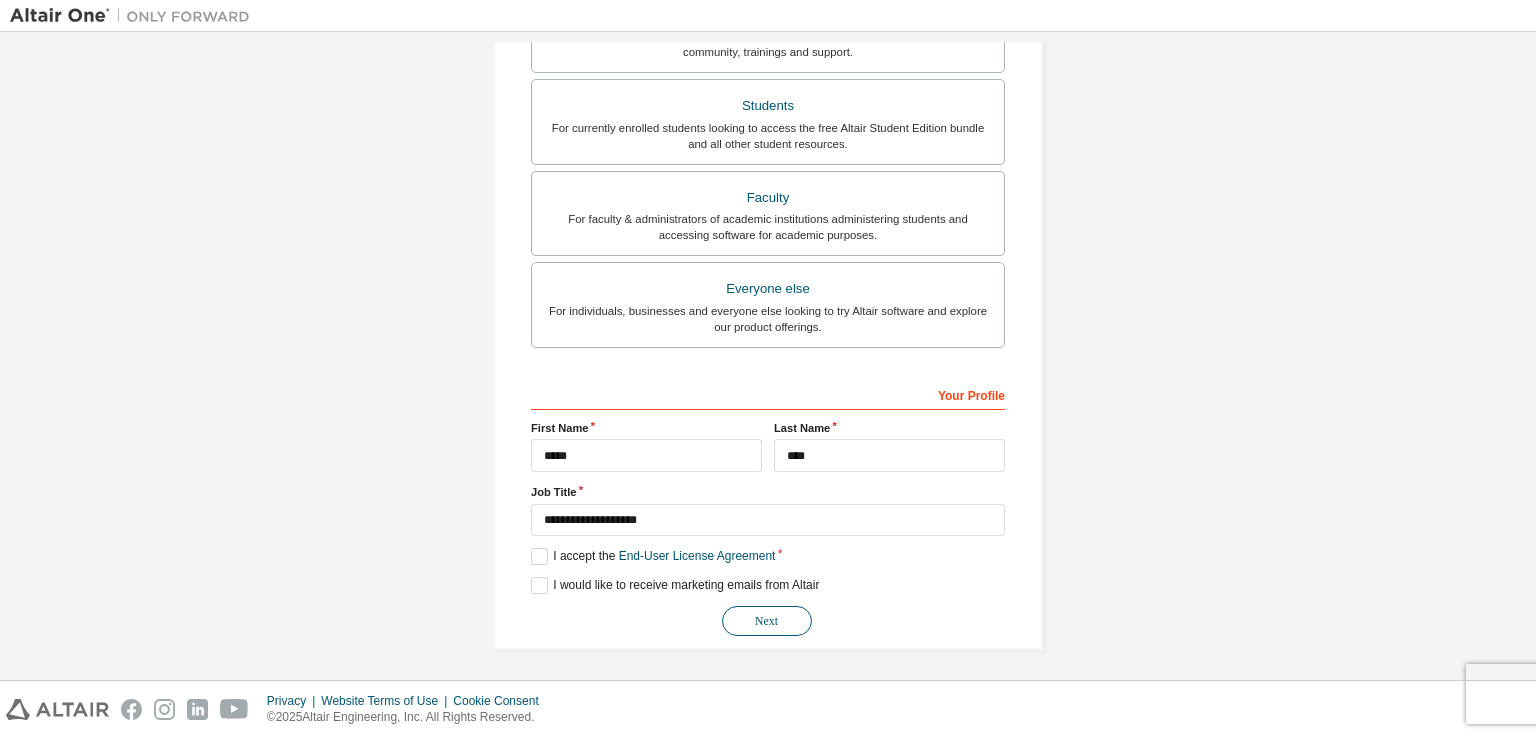 click on "Next" at bounding box center [767, 621] 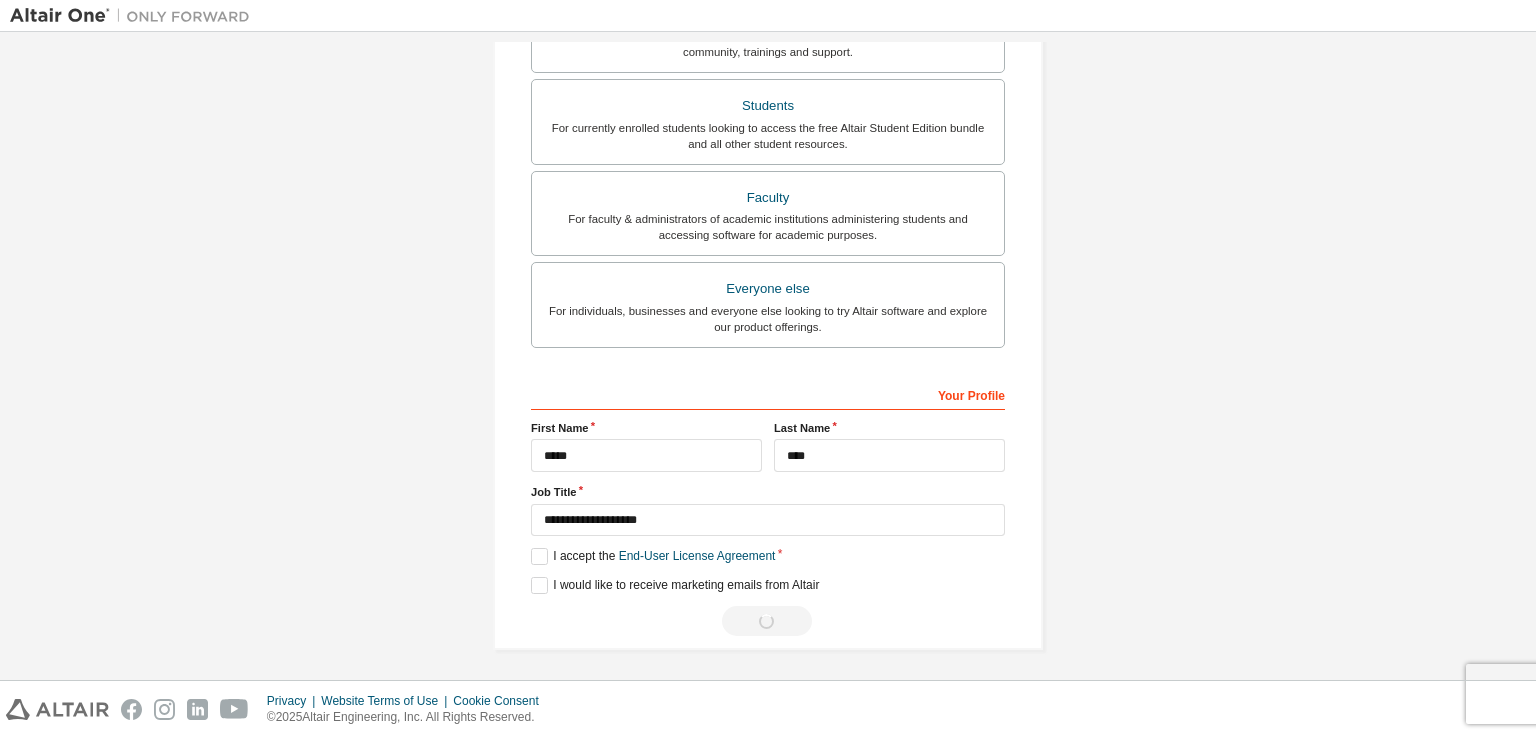 scroll, scrollTop: 0, scrollLeft: 0, axis: both 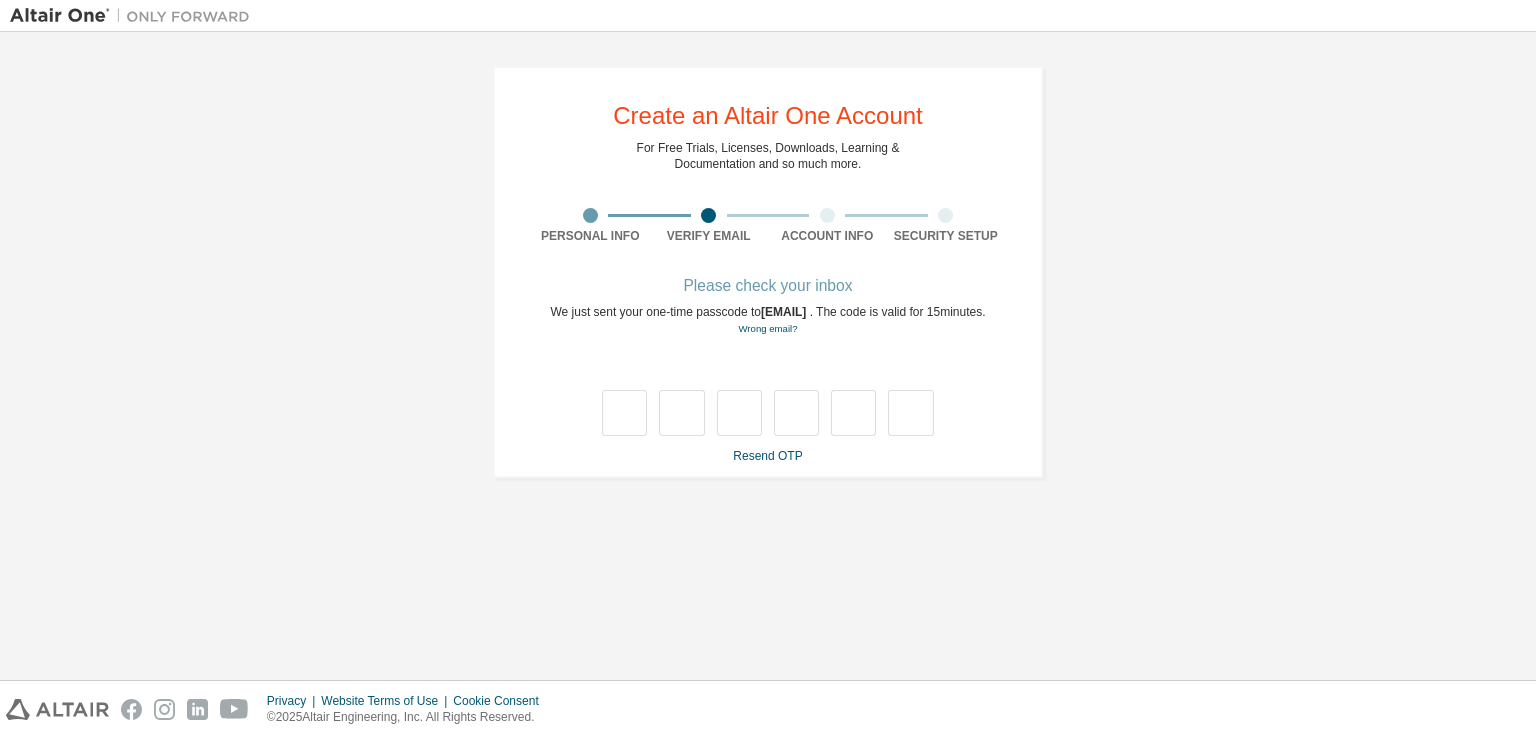 type on "*" 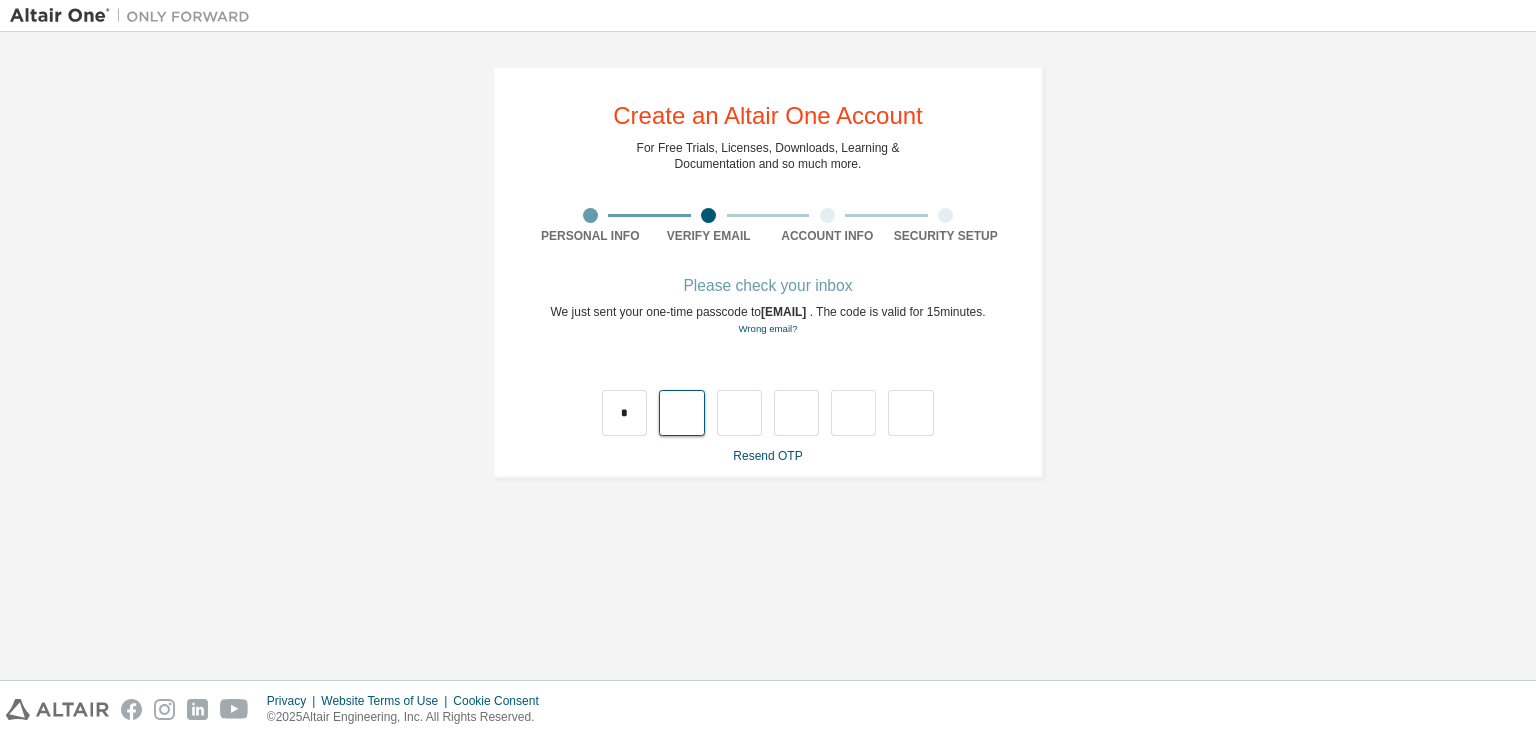 type on "*" 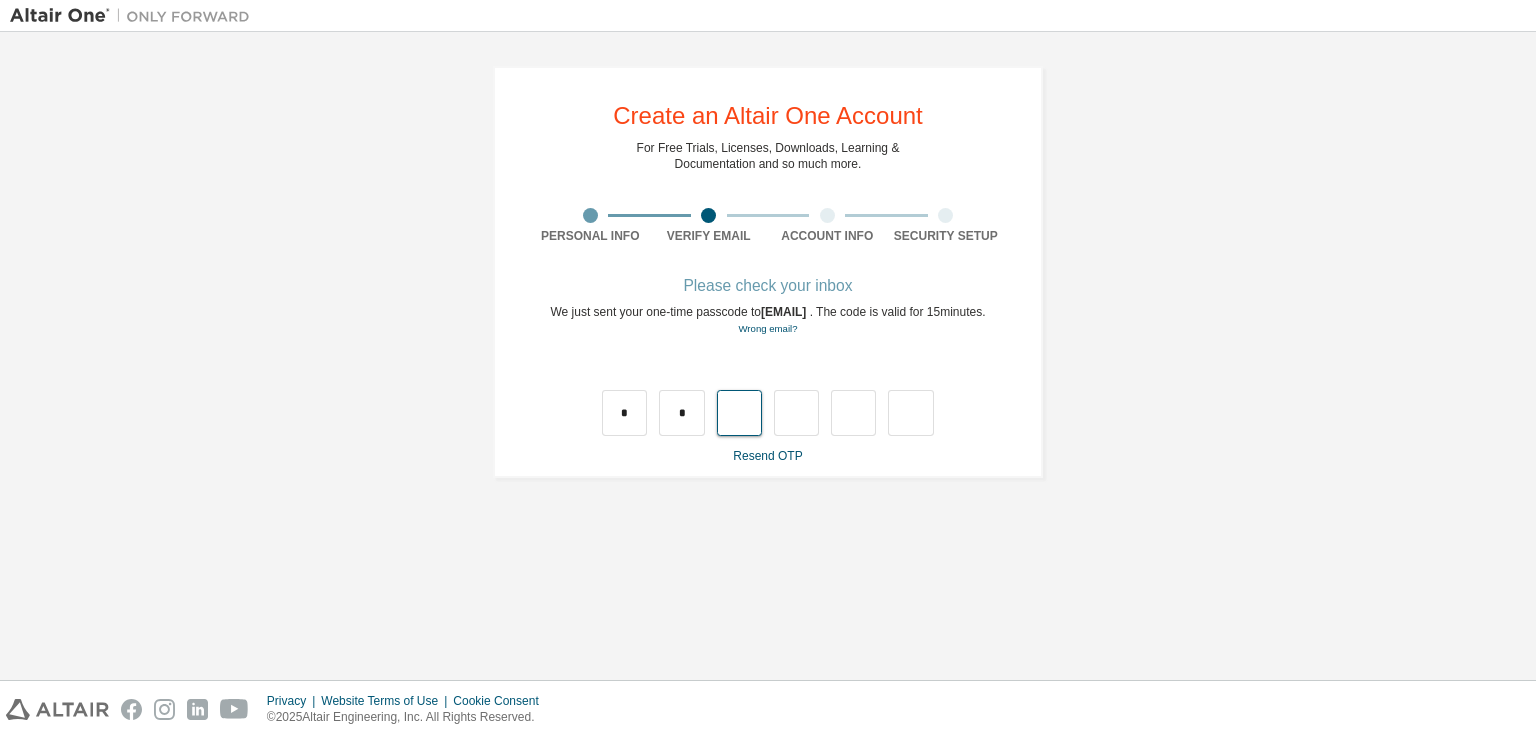 type on "*" 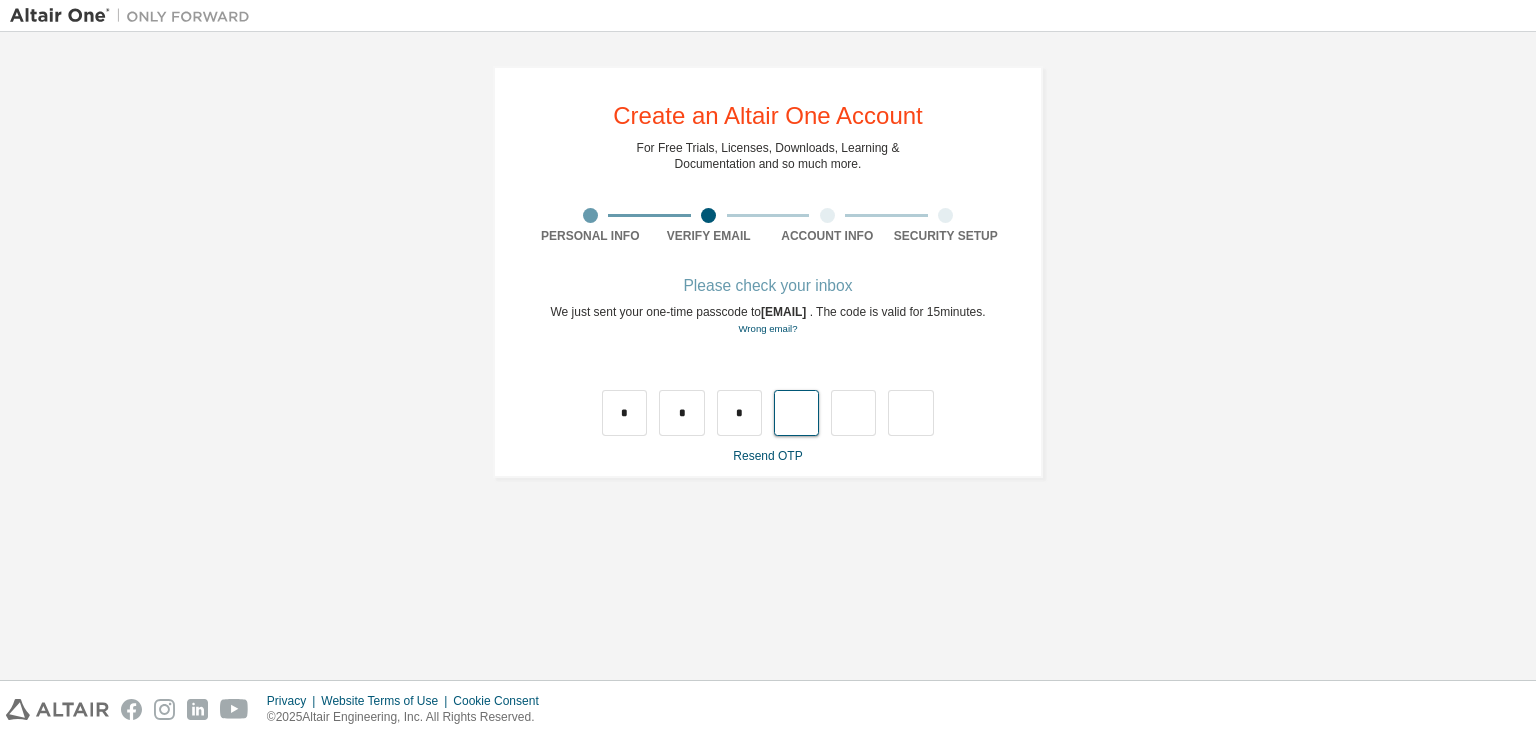 type on "*" 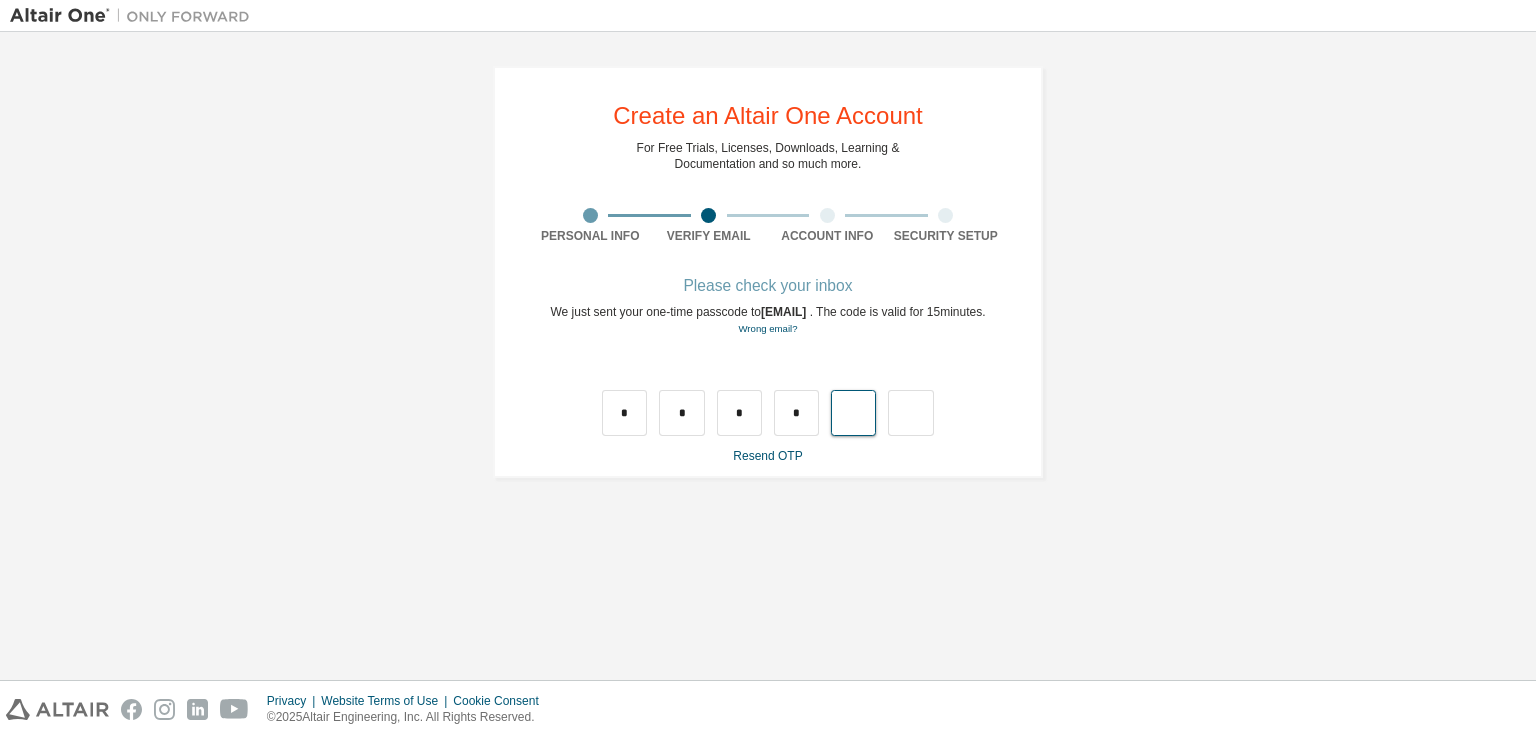 type on "*" 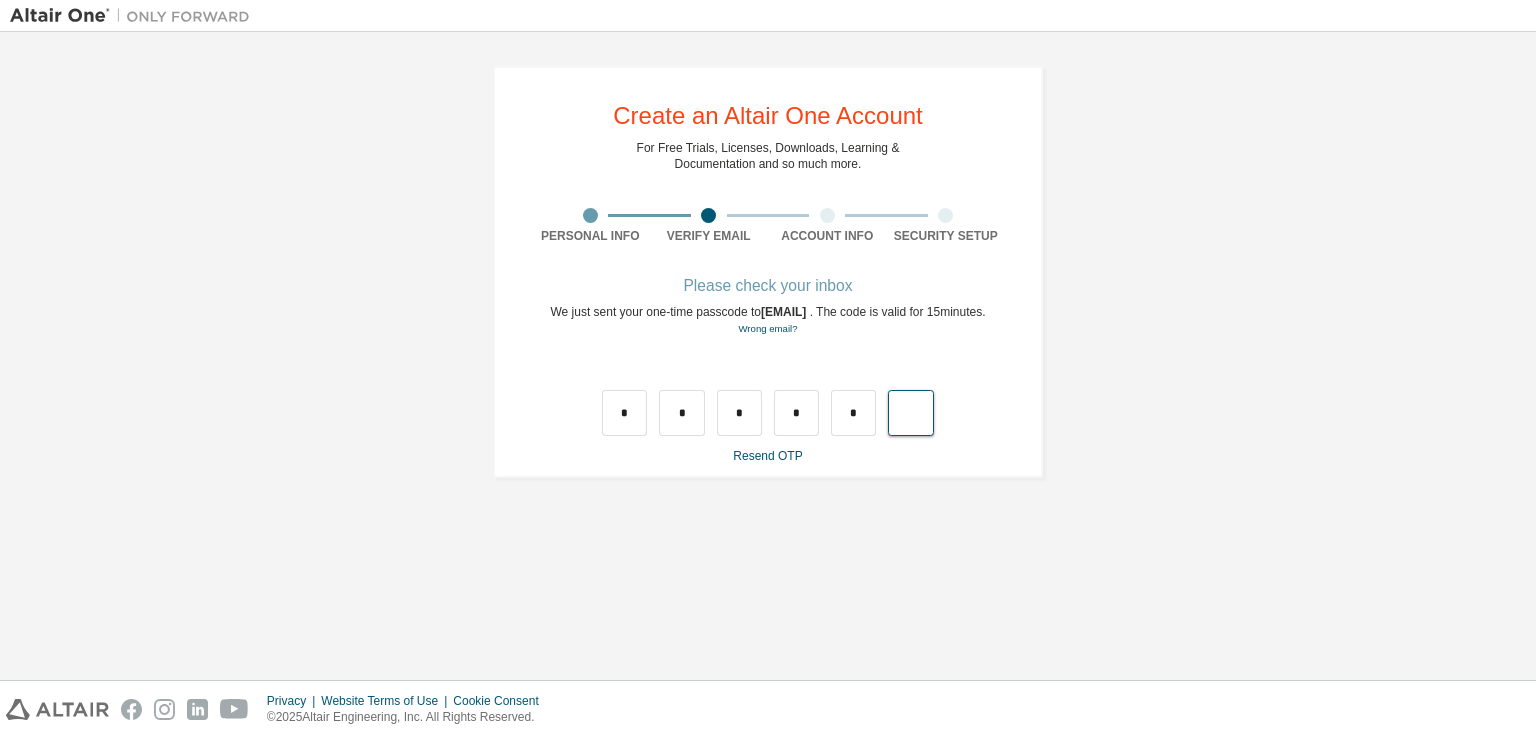 type on "*" 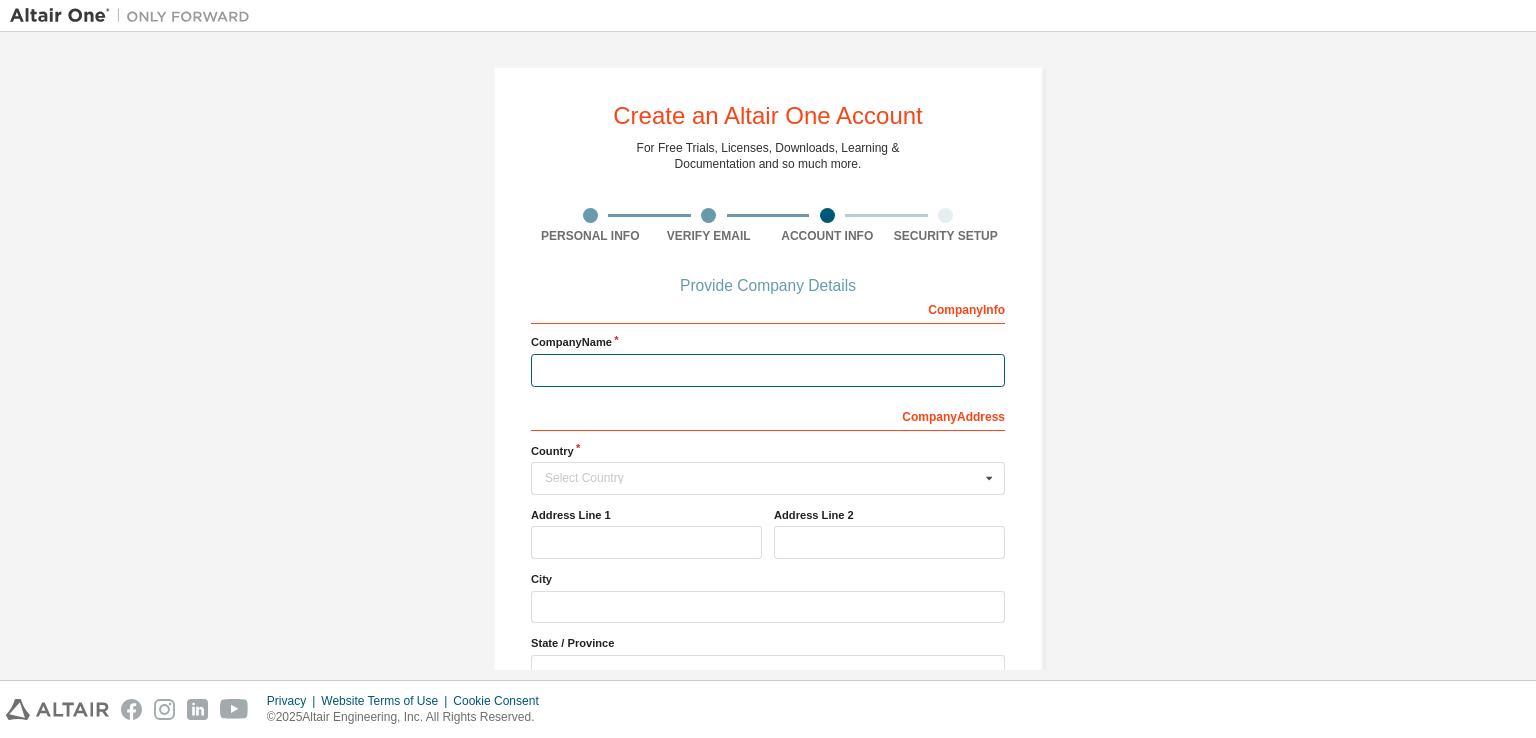 click at bounding box center [768, 370] 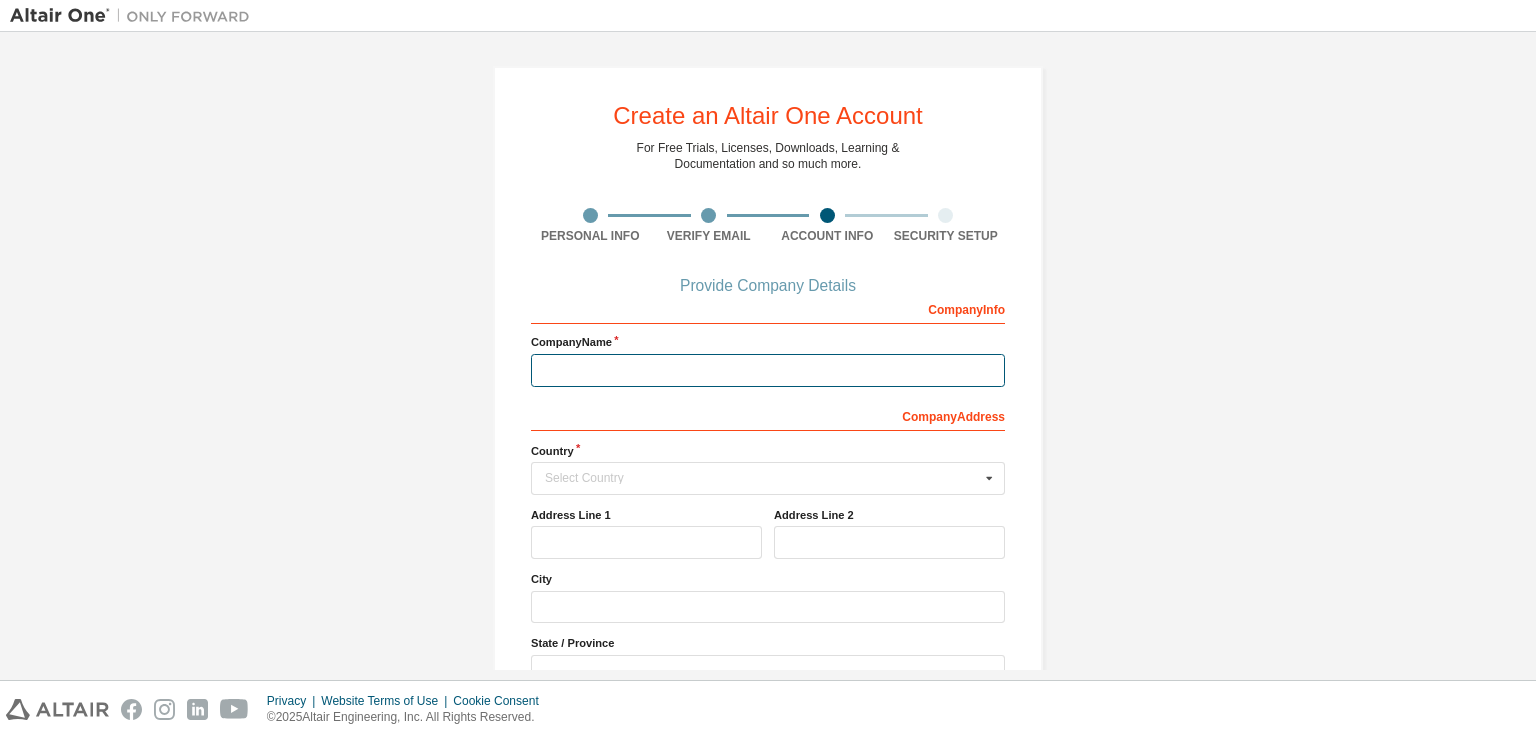 type on "*" 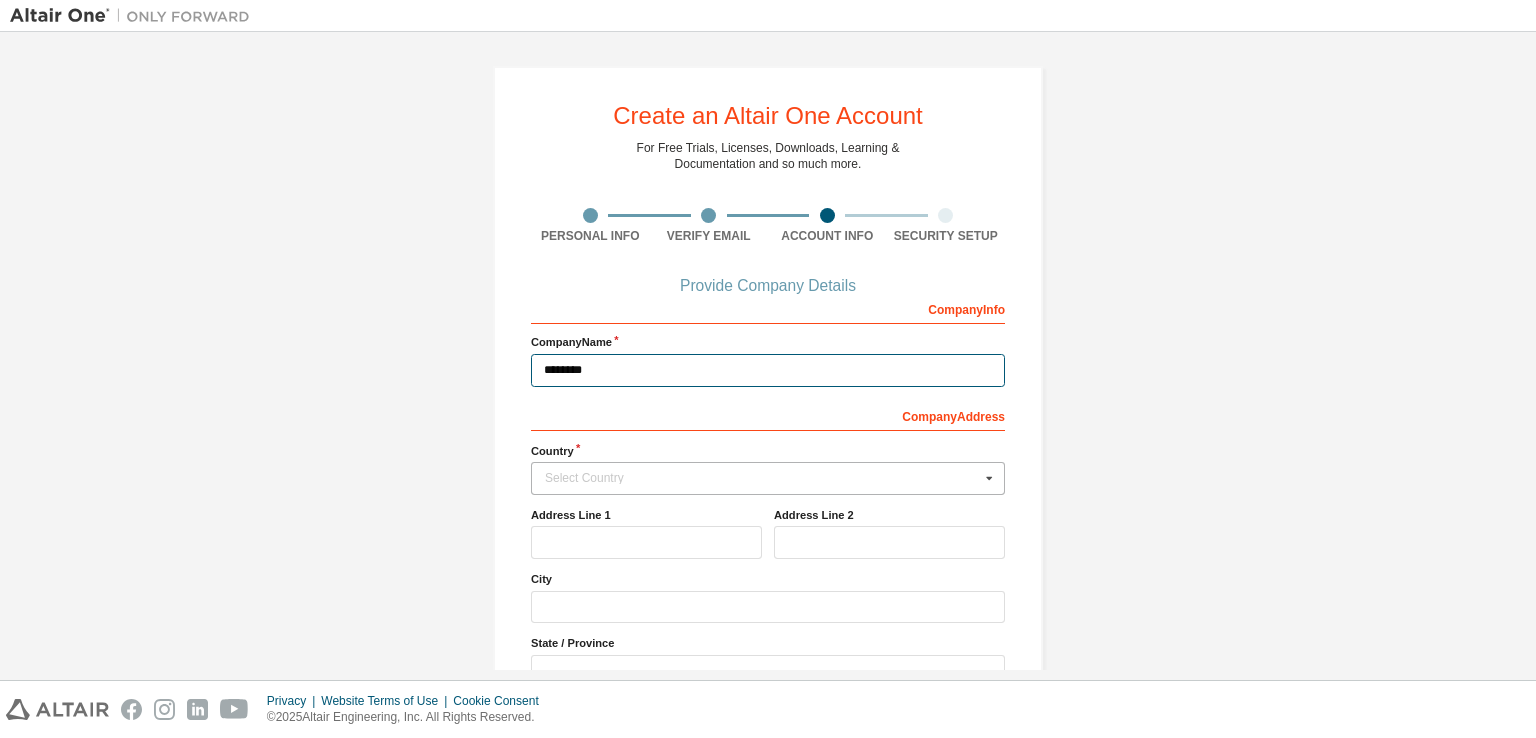 type on "********" 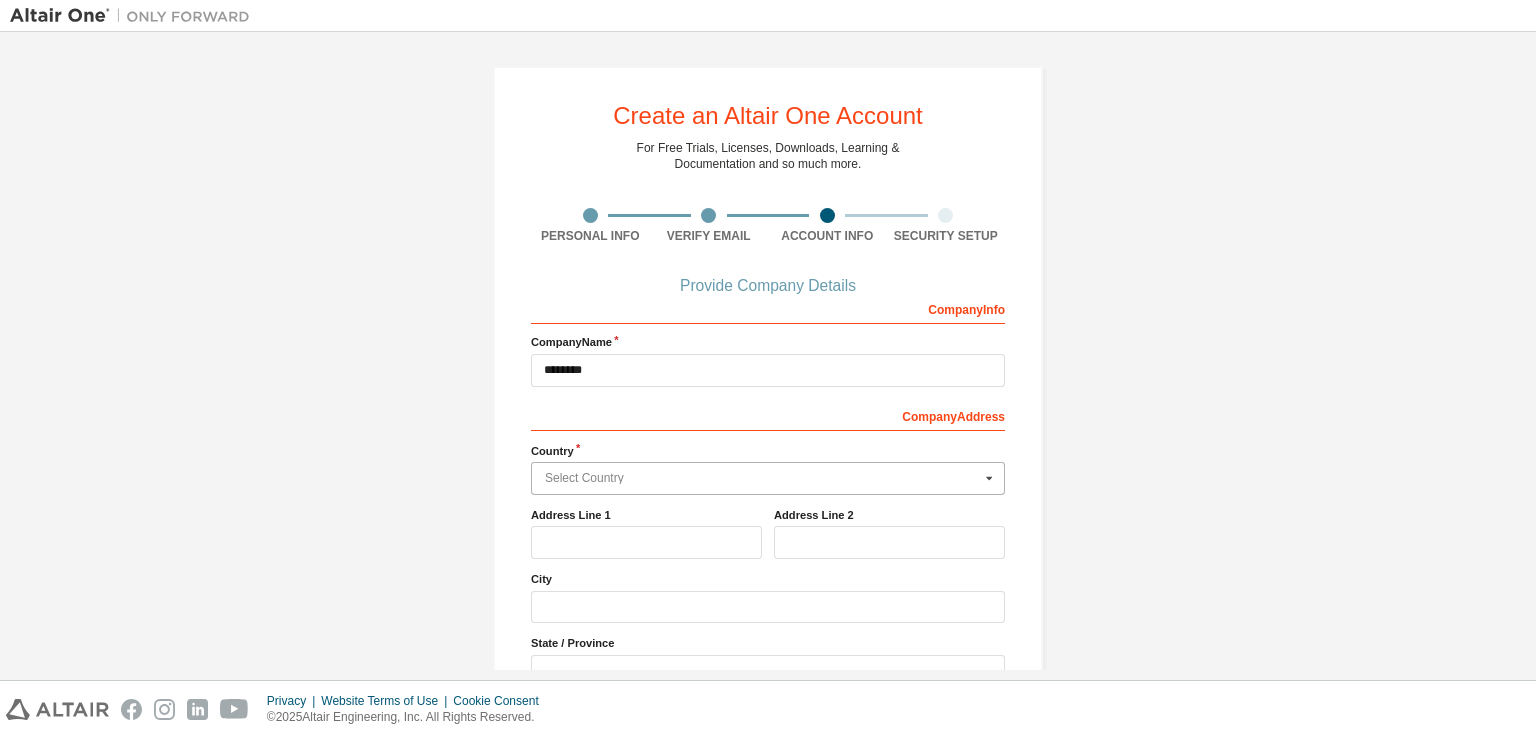 click at bounding box center [769, 478] 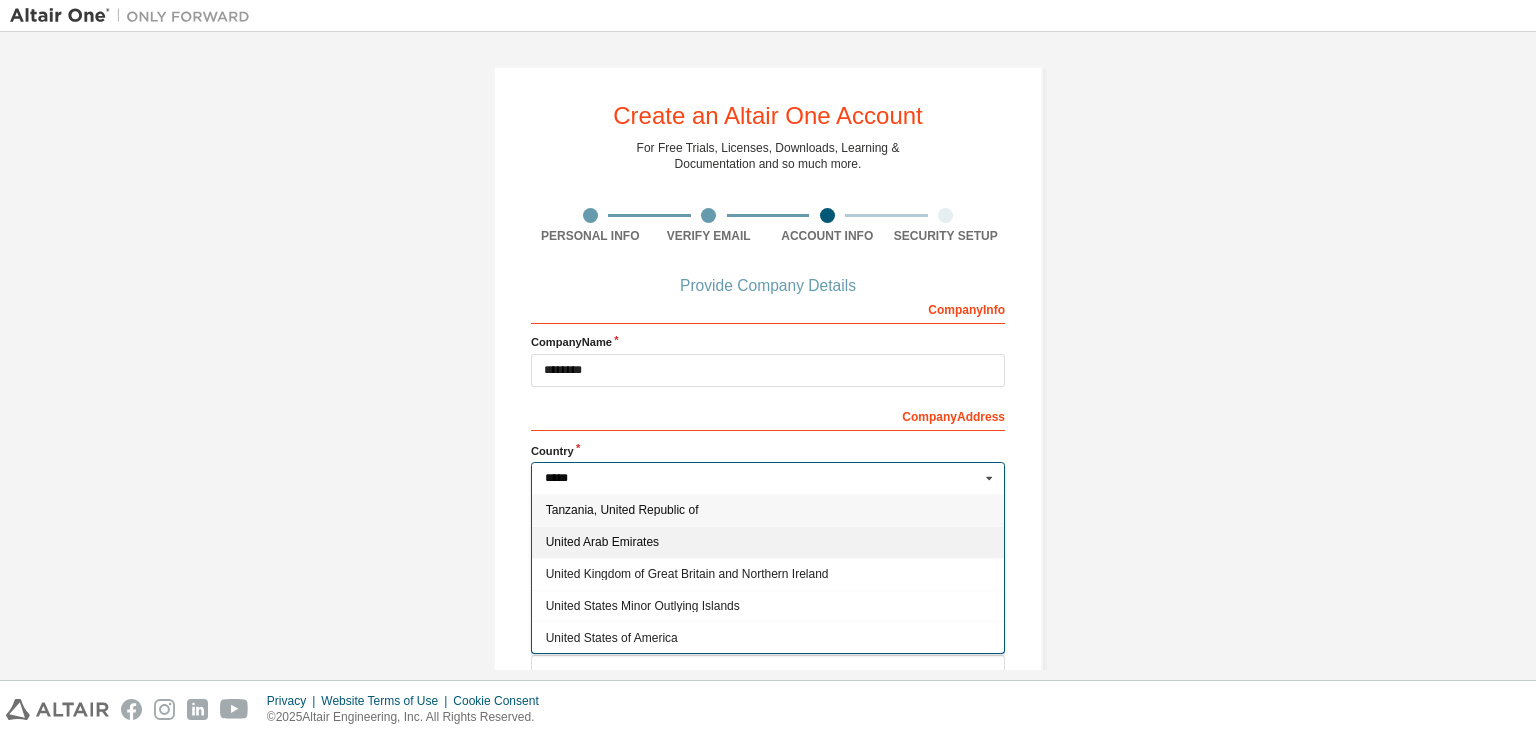 type on "*****" 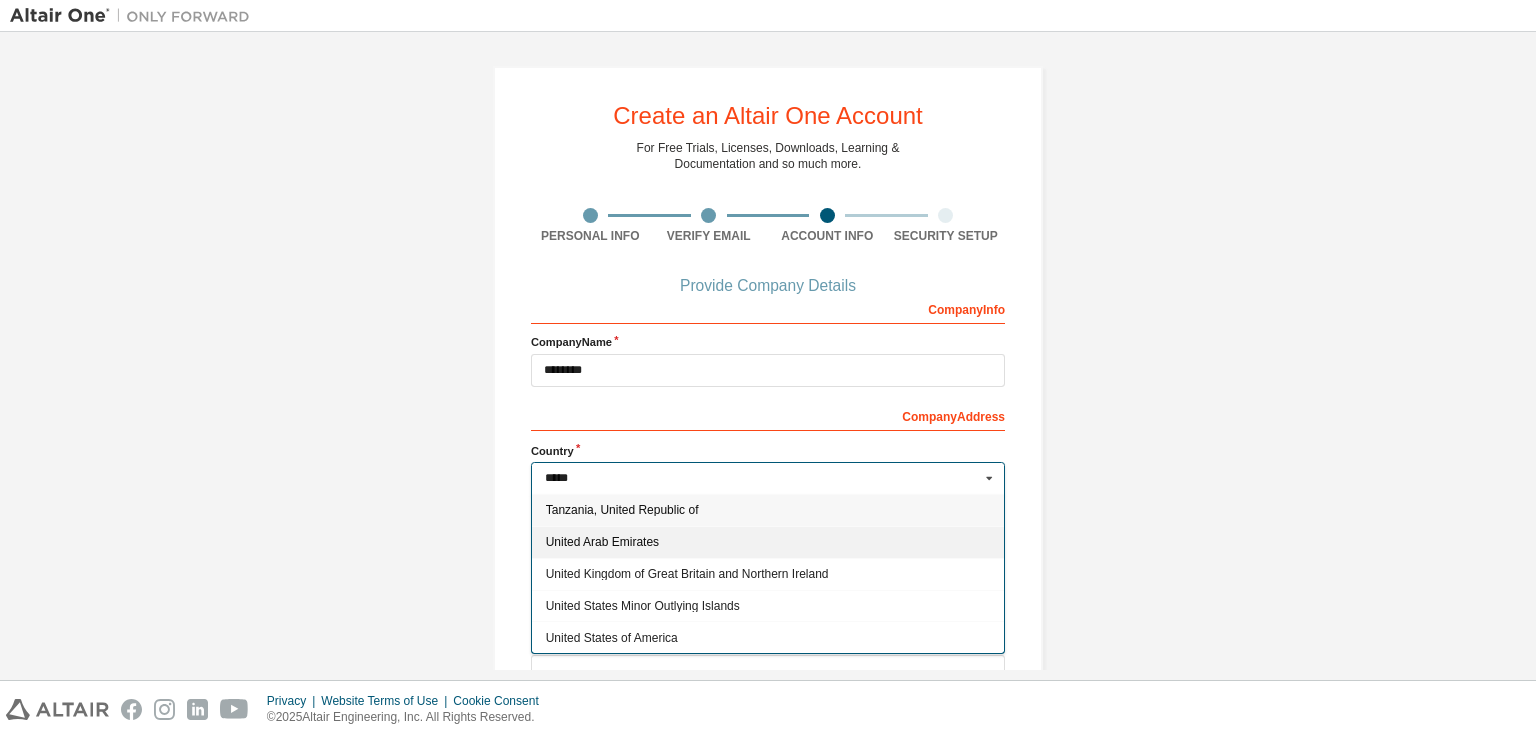 click on "United Arab Emirates" at bounding box center (768, 542) 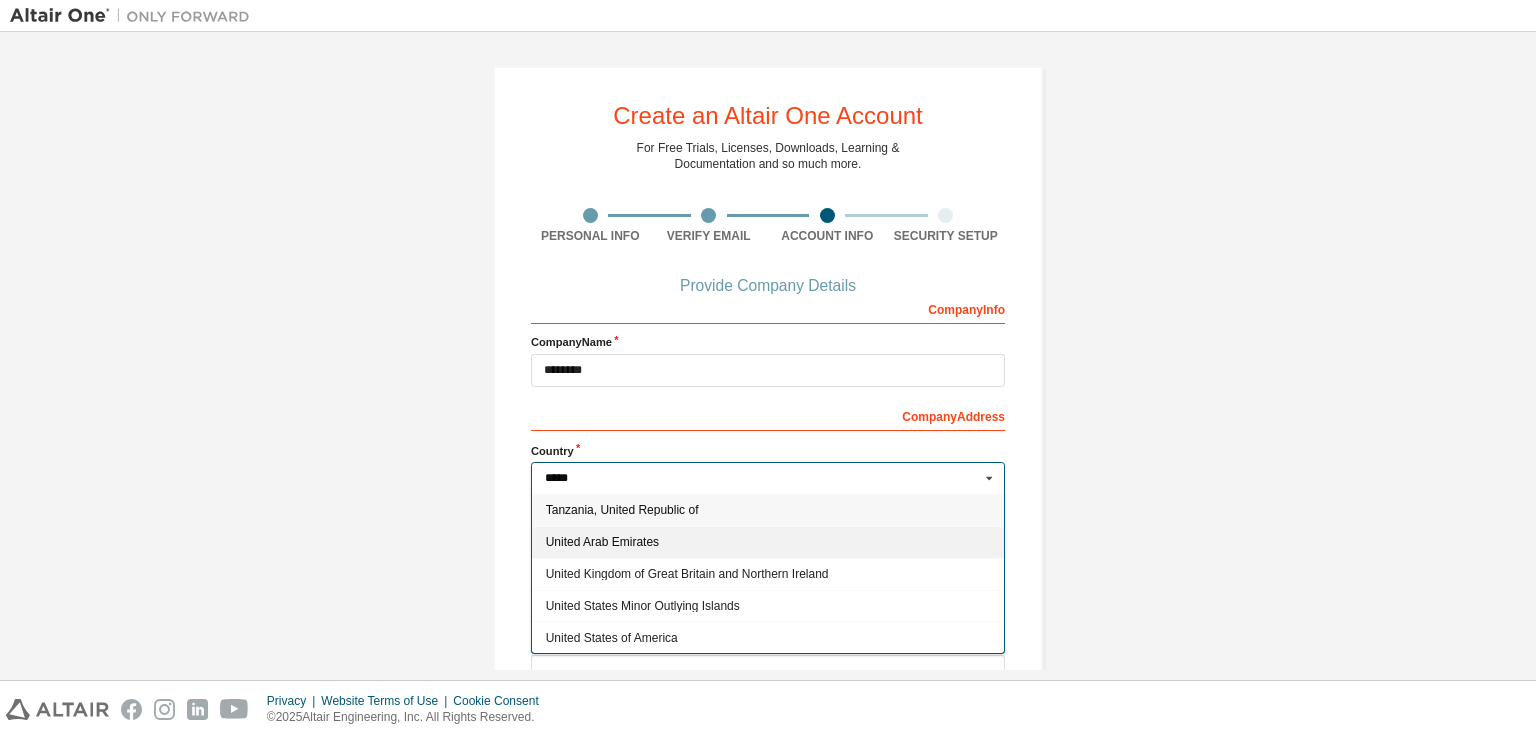 type on "***" 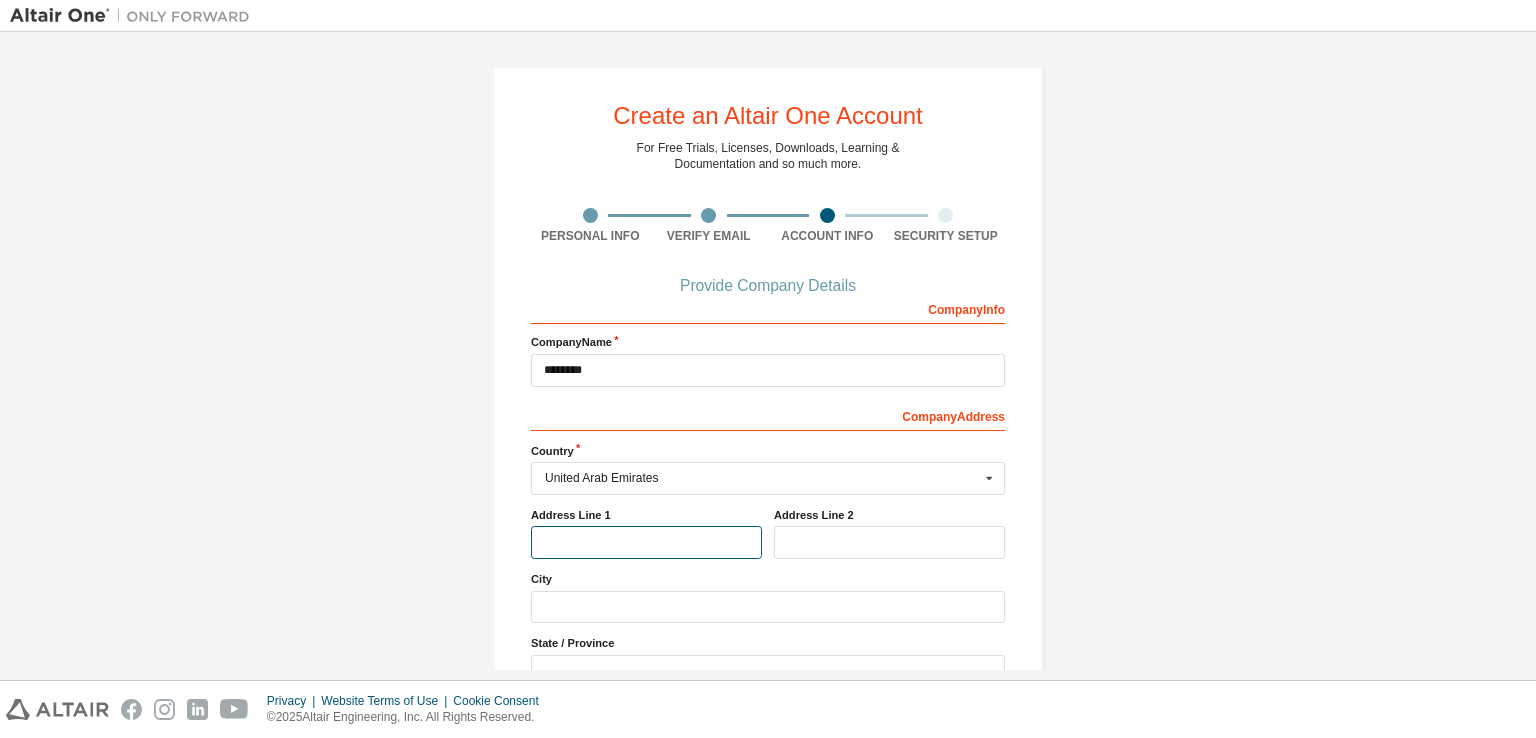 click at bounding box center [646, 542] 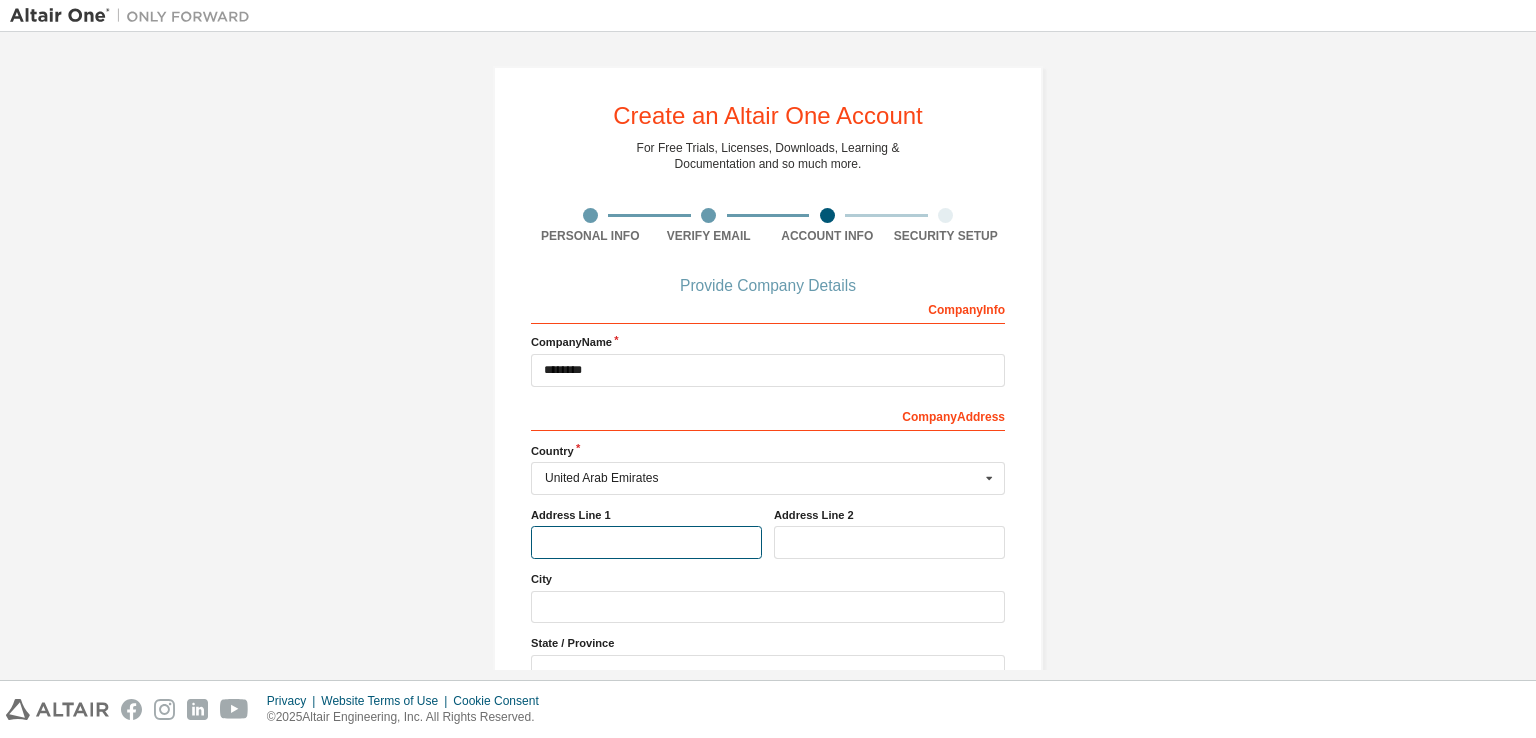 type on "*" 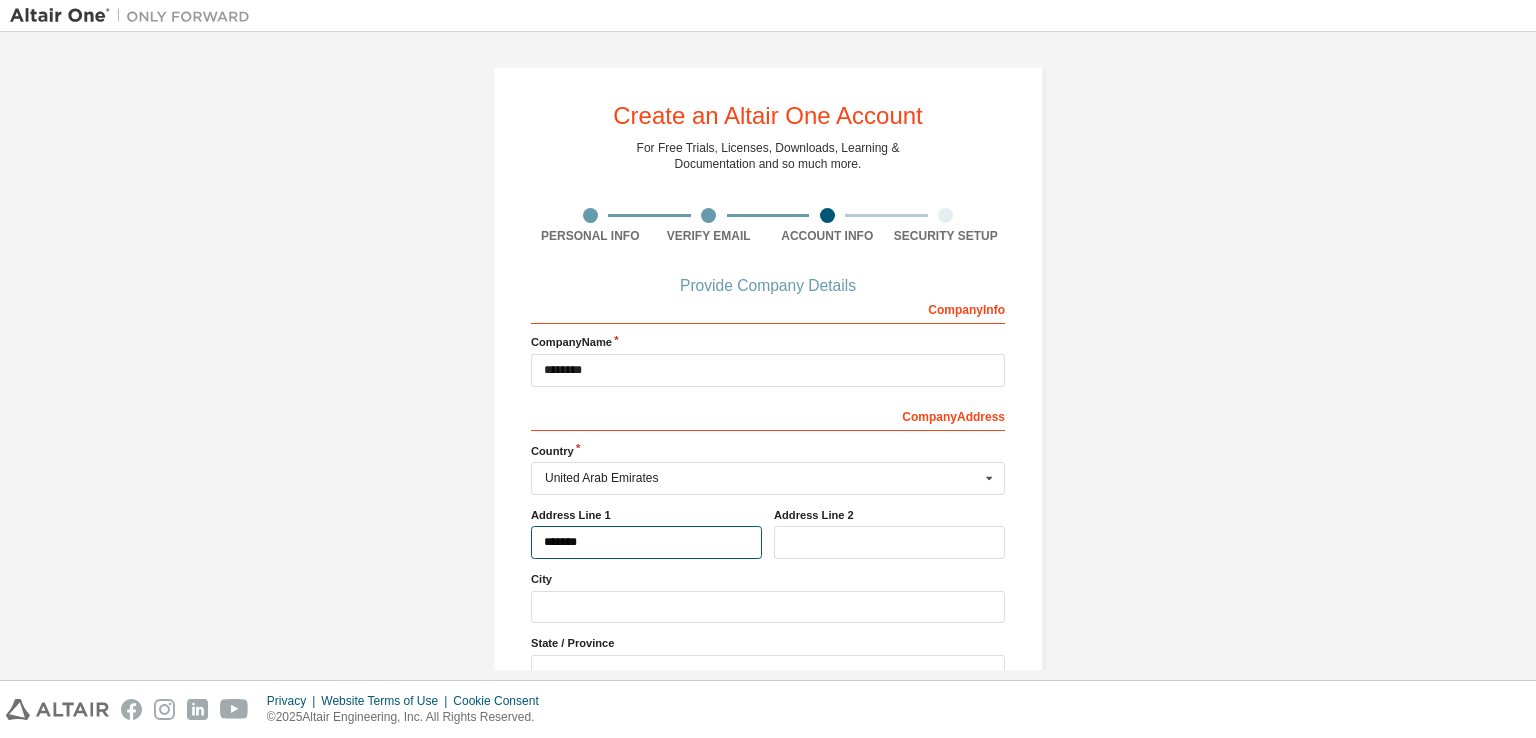 type on "*******" 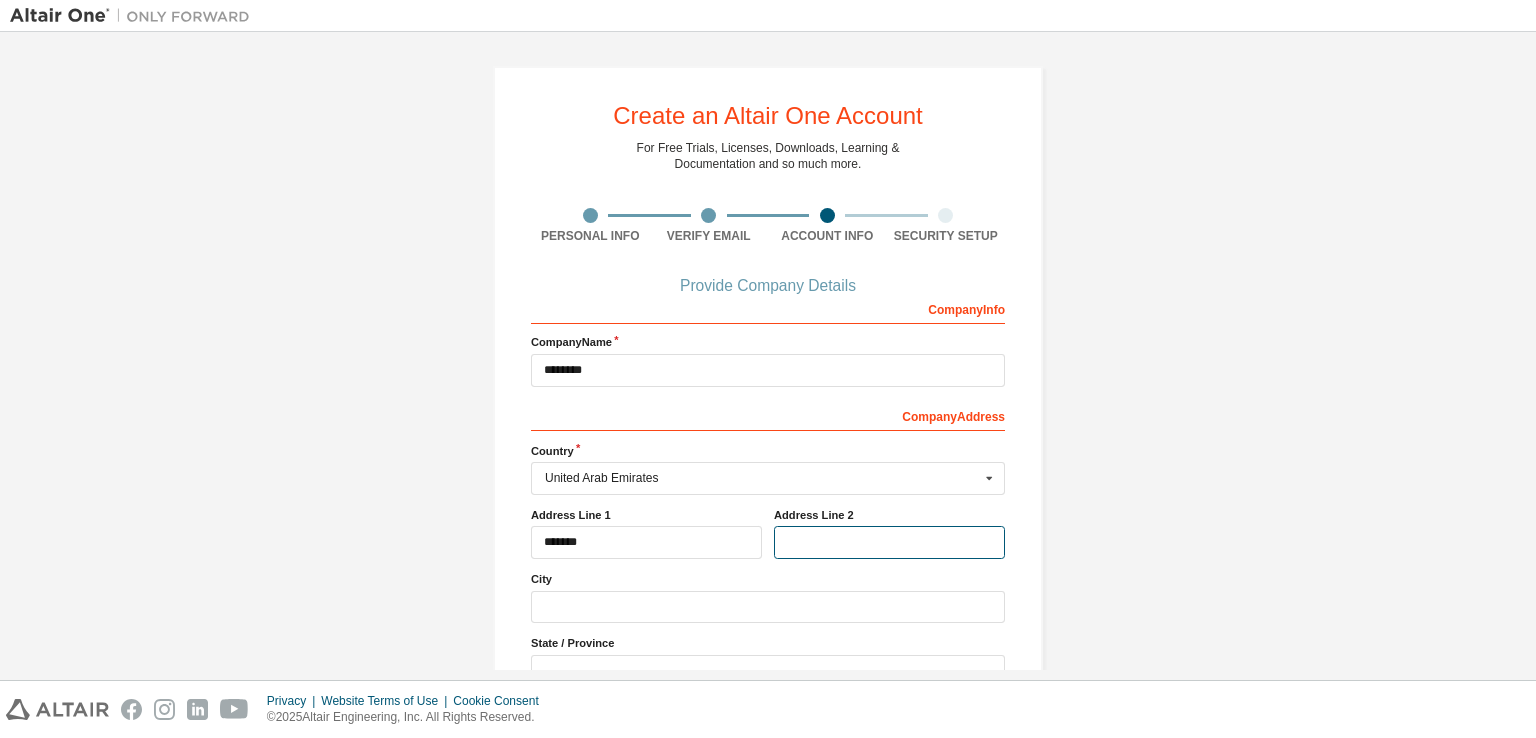click at bounding box center (889, 542) 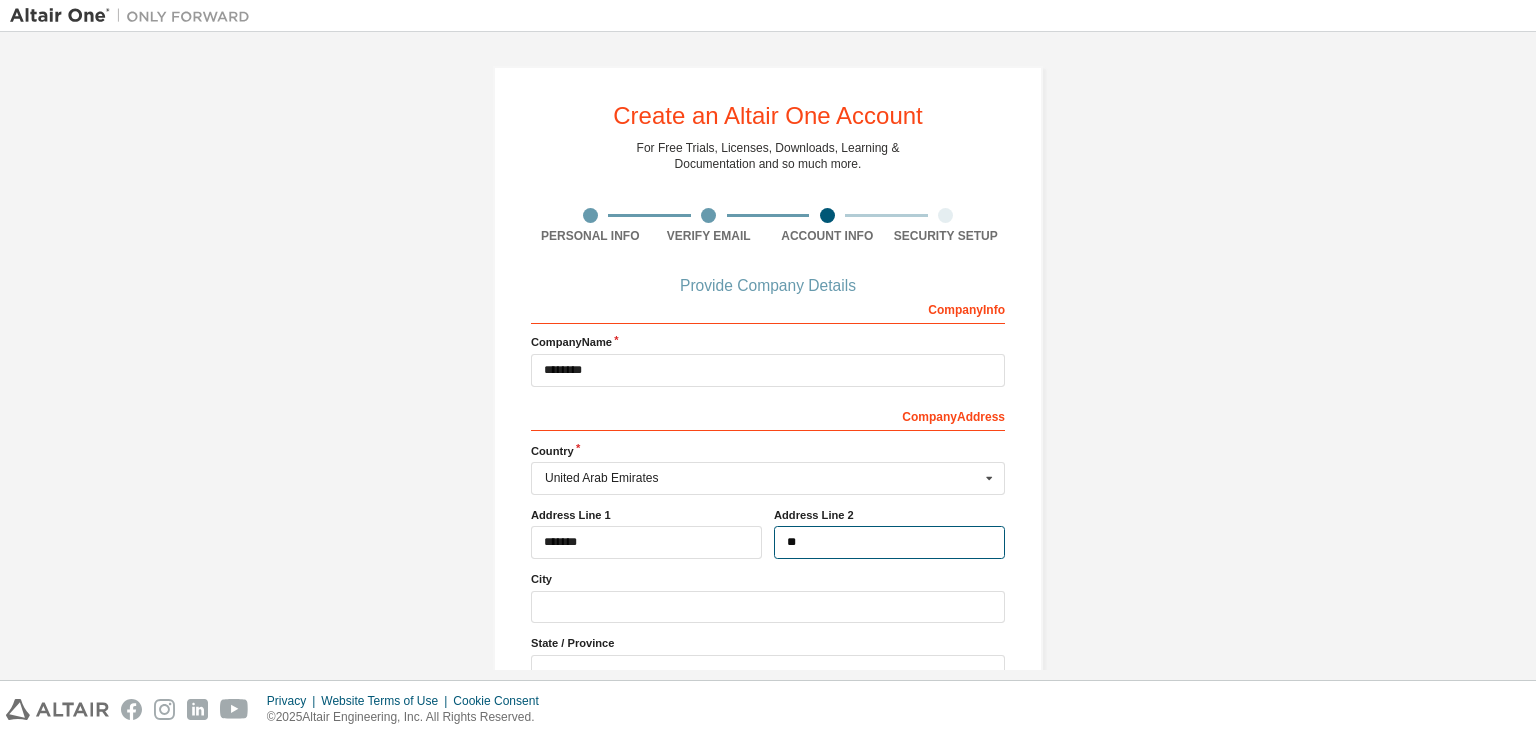 type on "**" 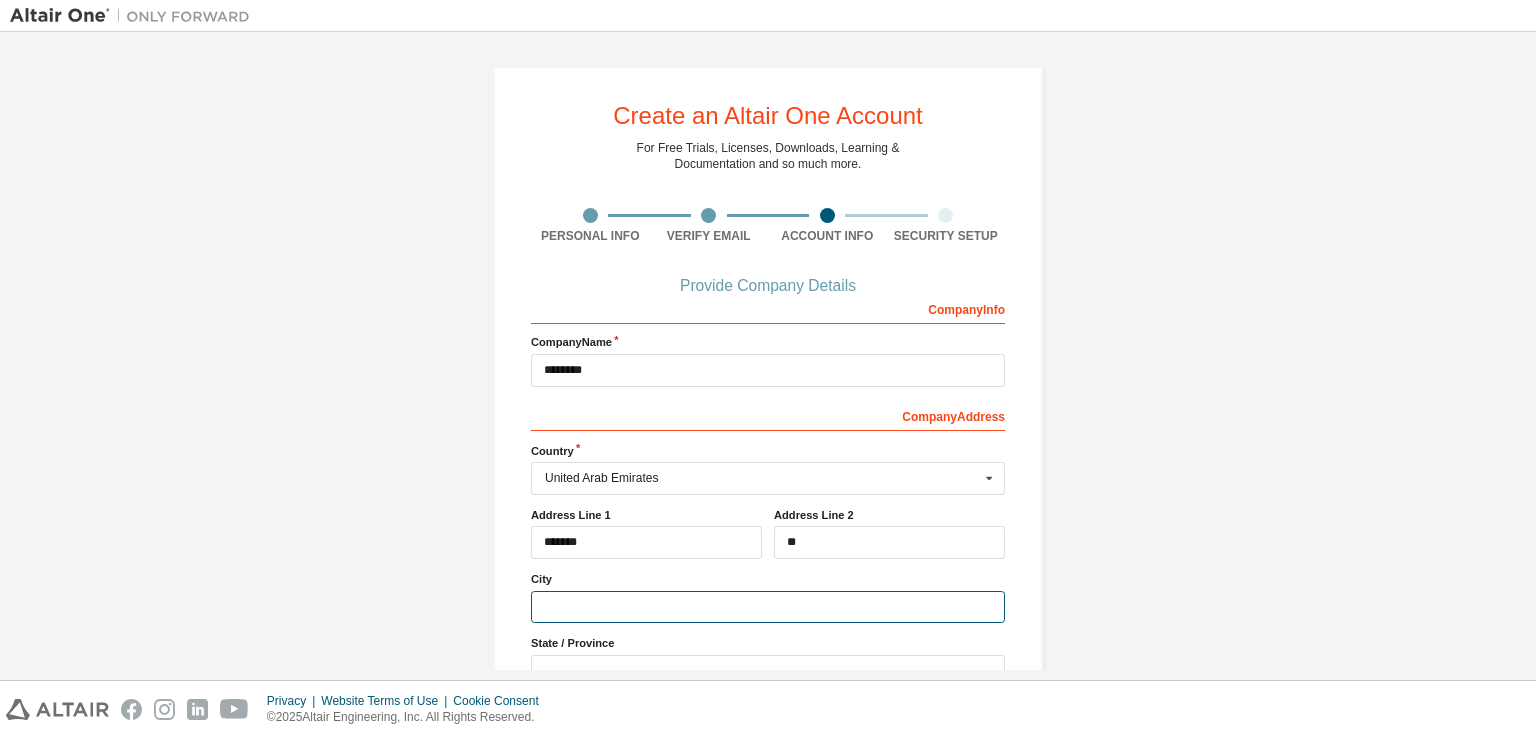 click at bounding box center [768, 607] 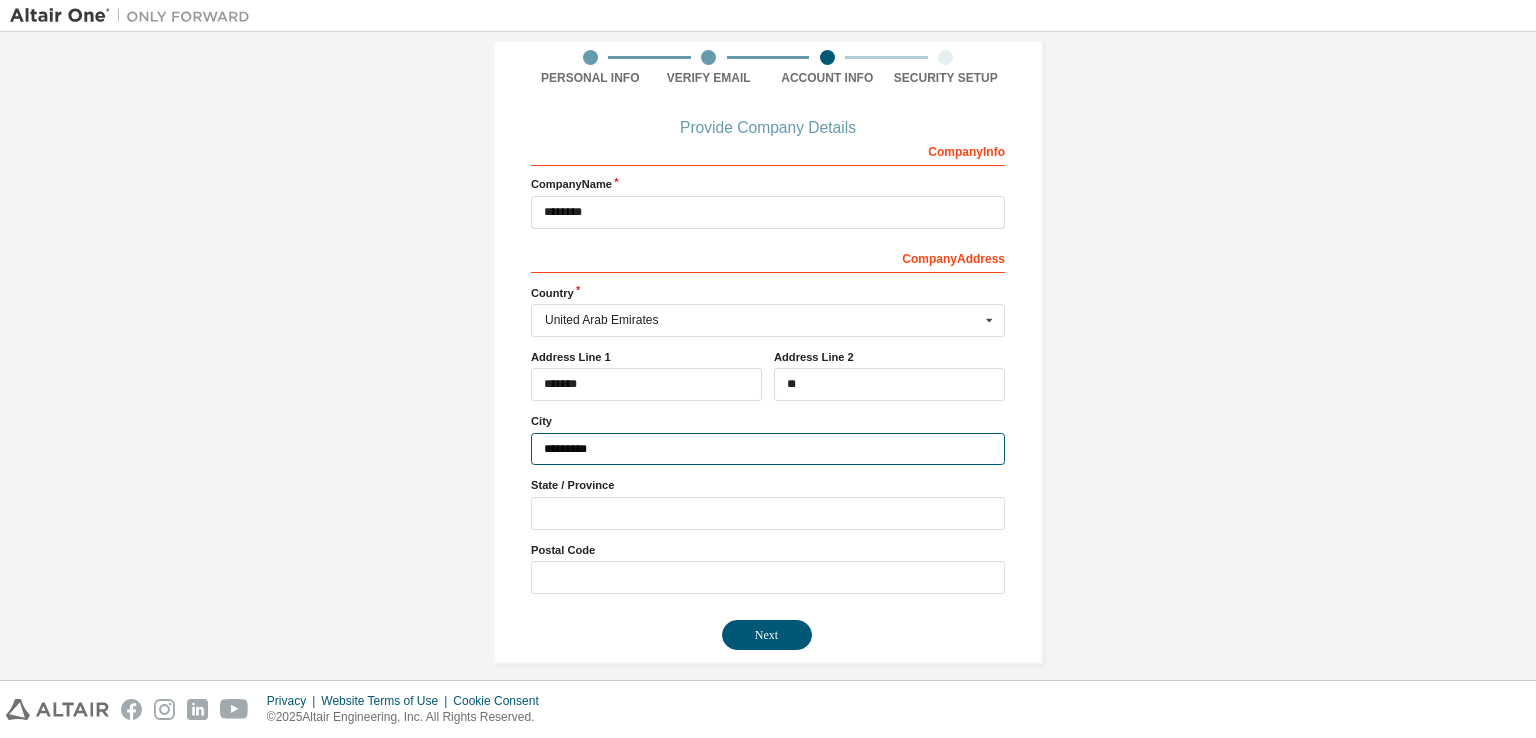 scroll, scrollTop: 172, scrollLeft: 0, axis: vertical 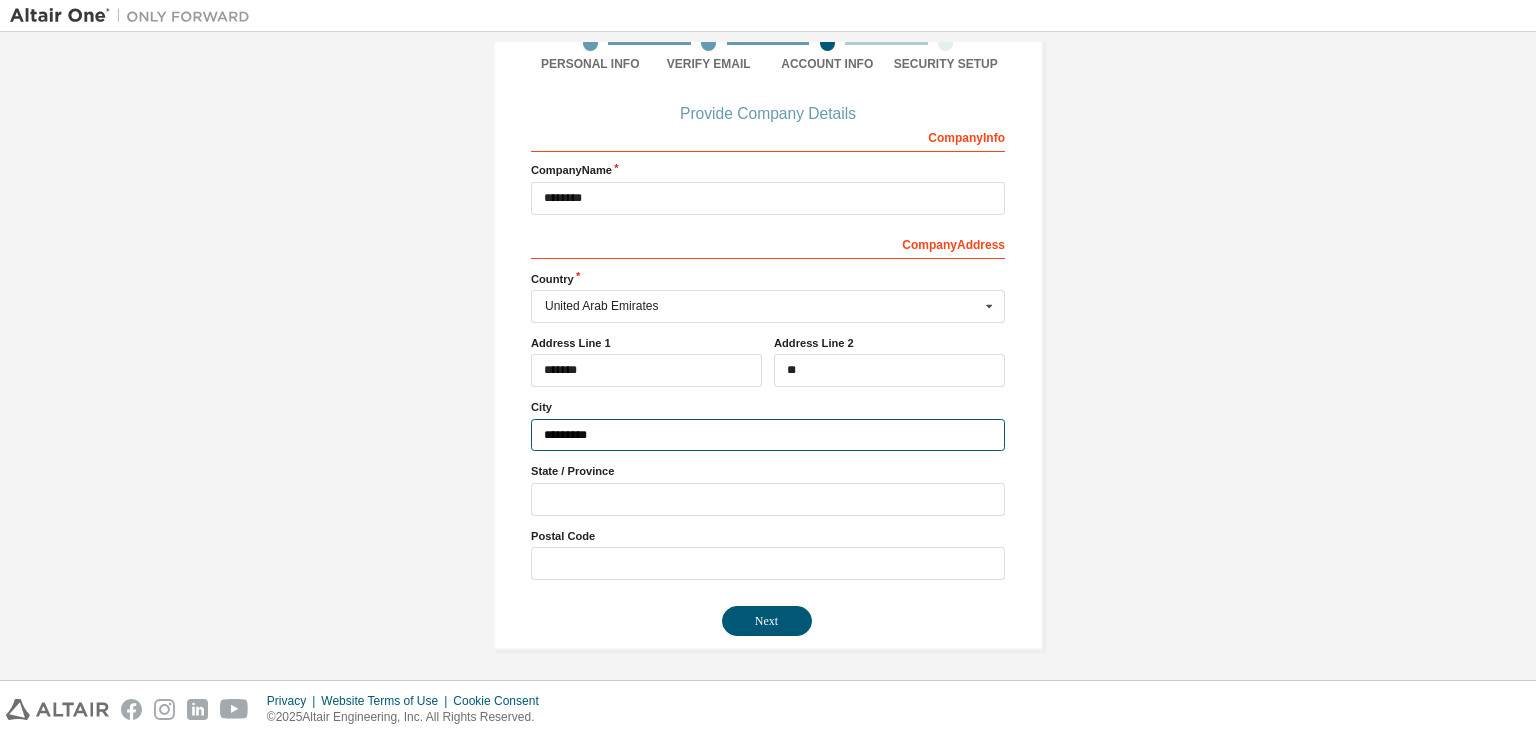 type on "*********" 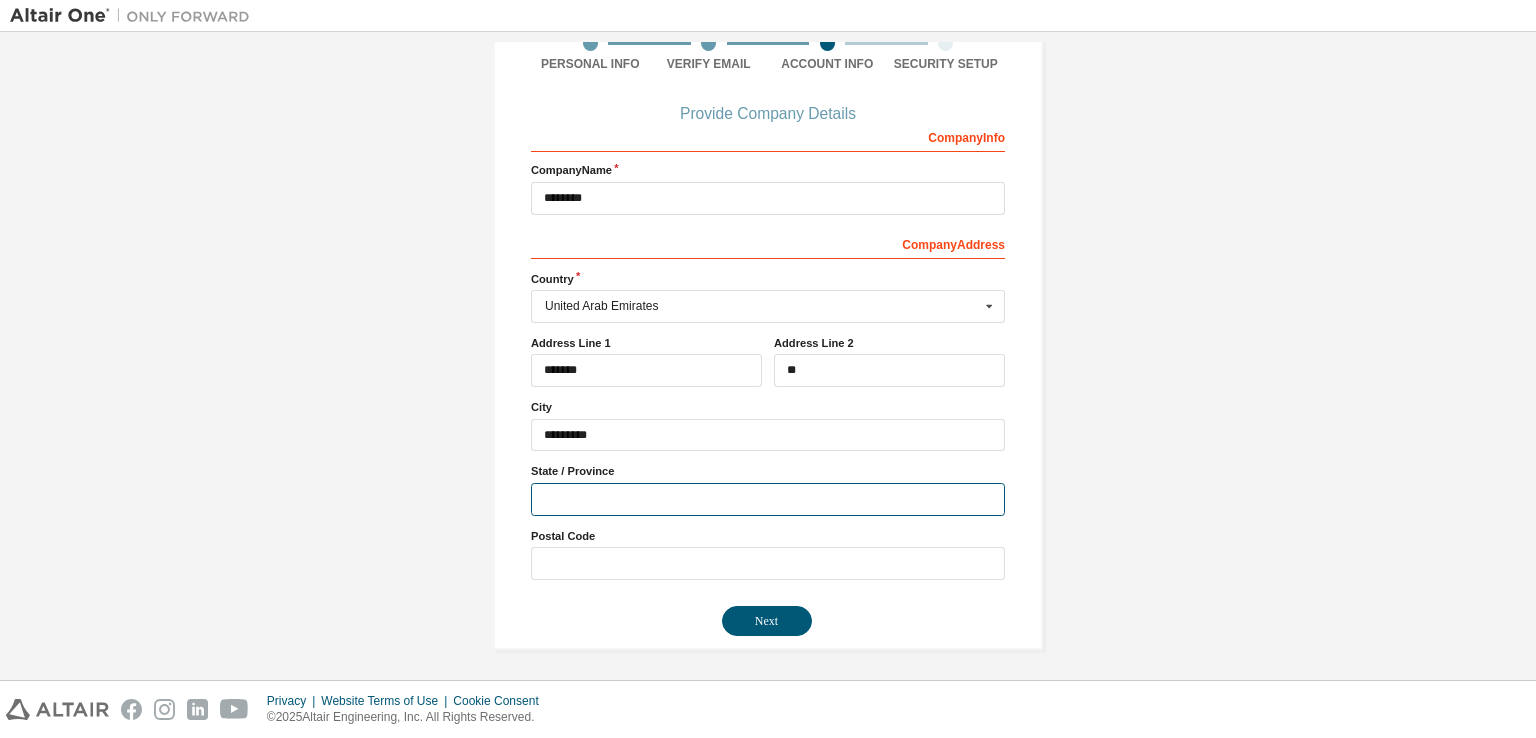 click at bounding box center (768, 499) 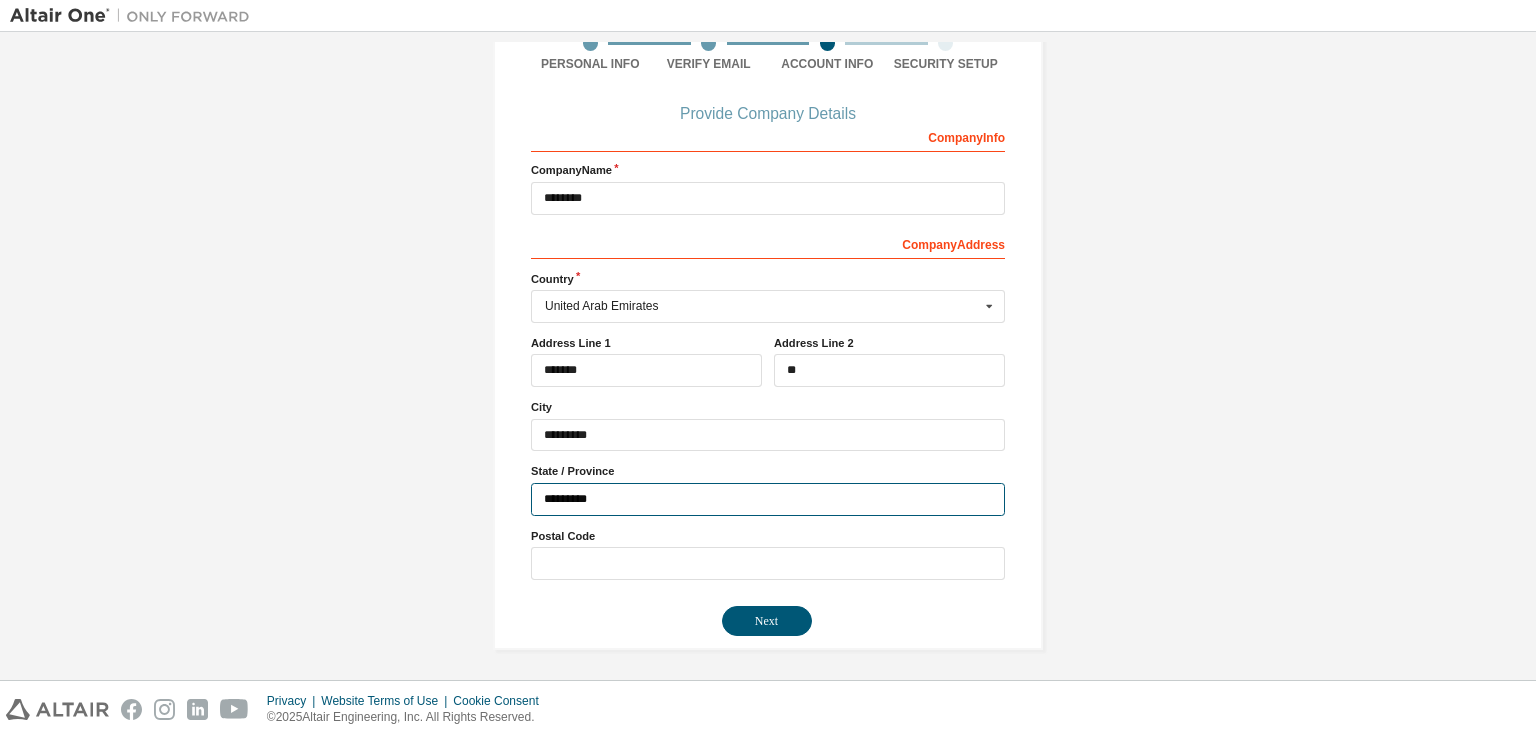 type on "*********" 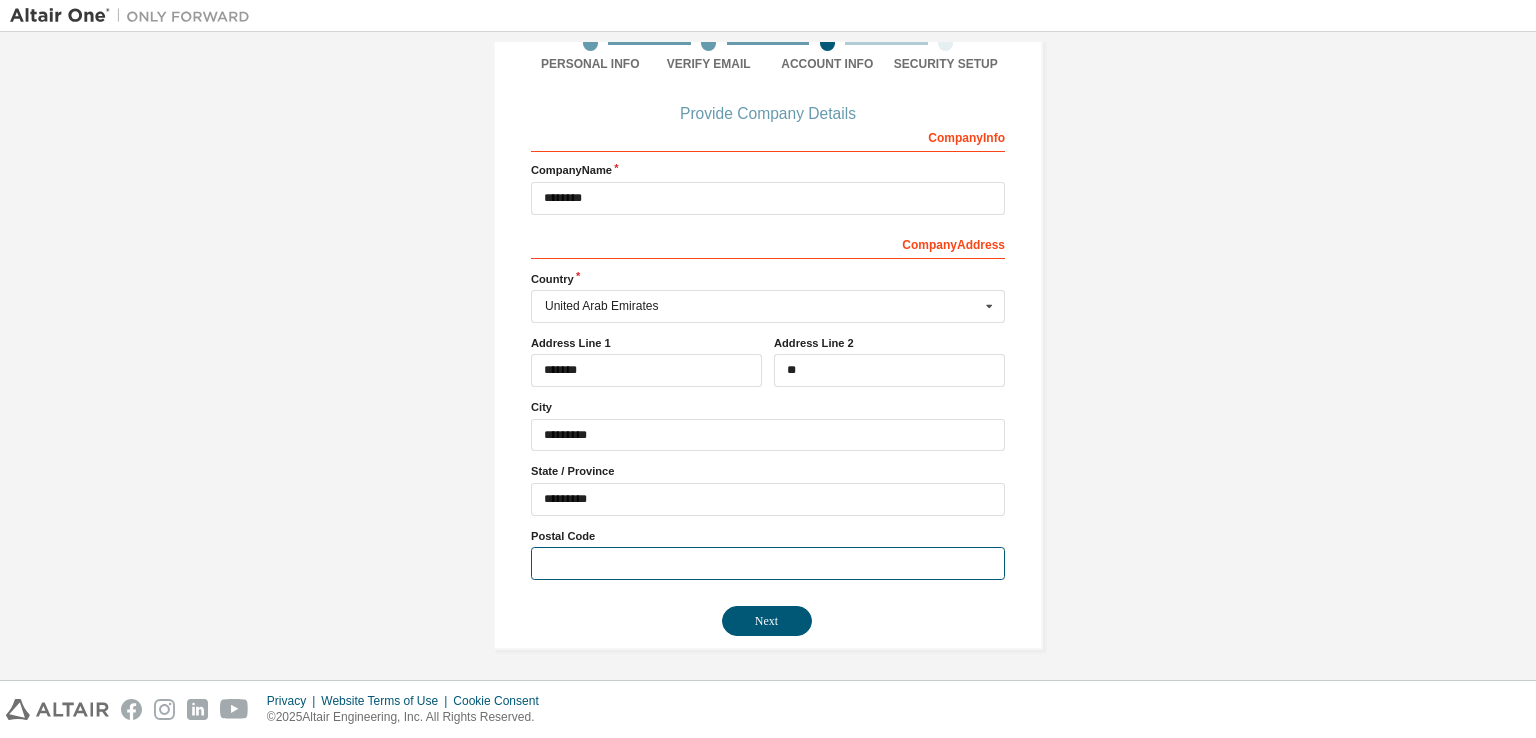 click at bounding box center [768, 563] 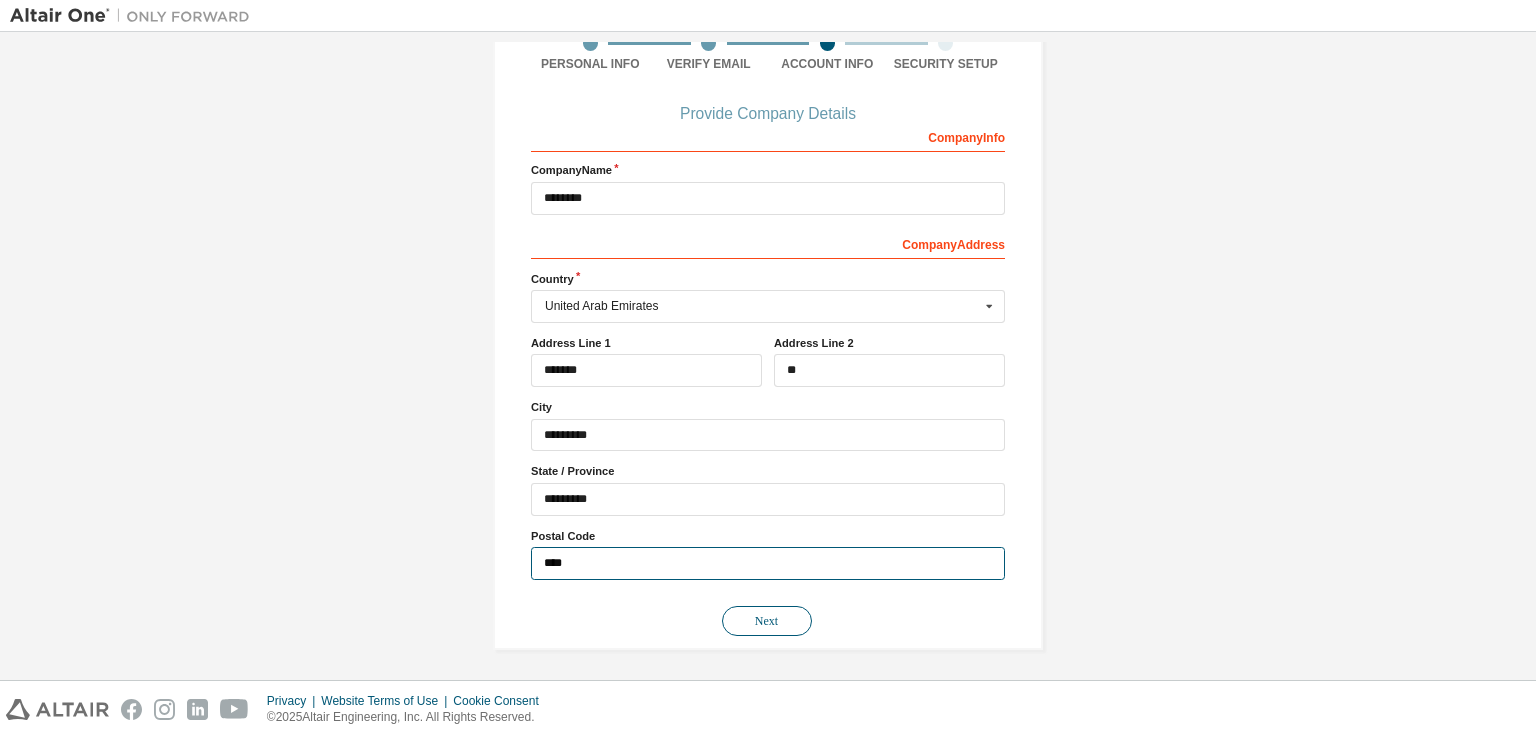 type on "****" 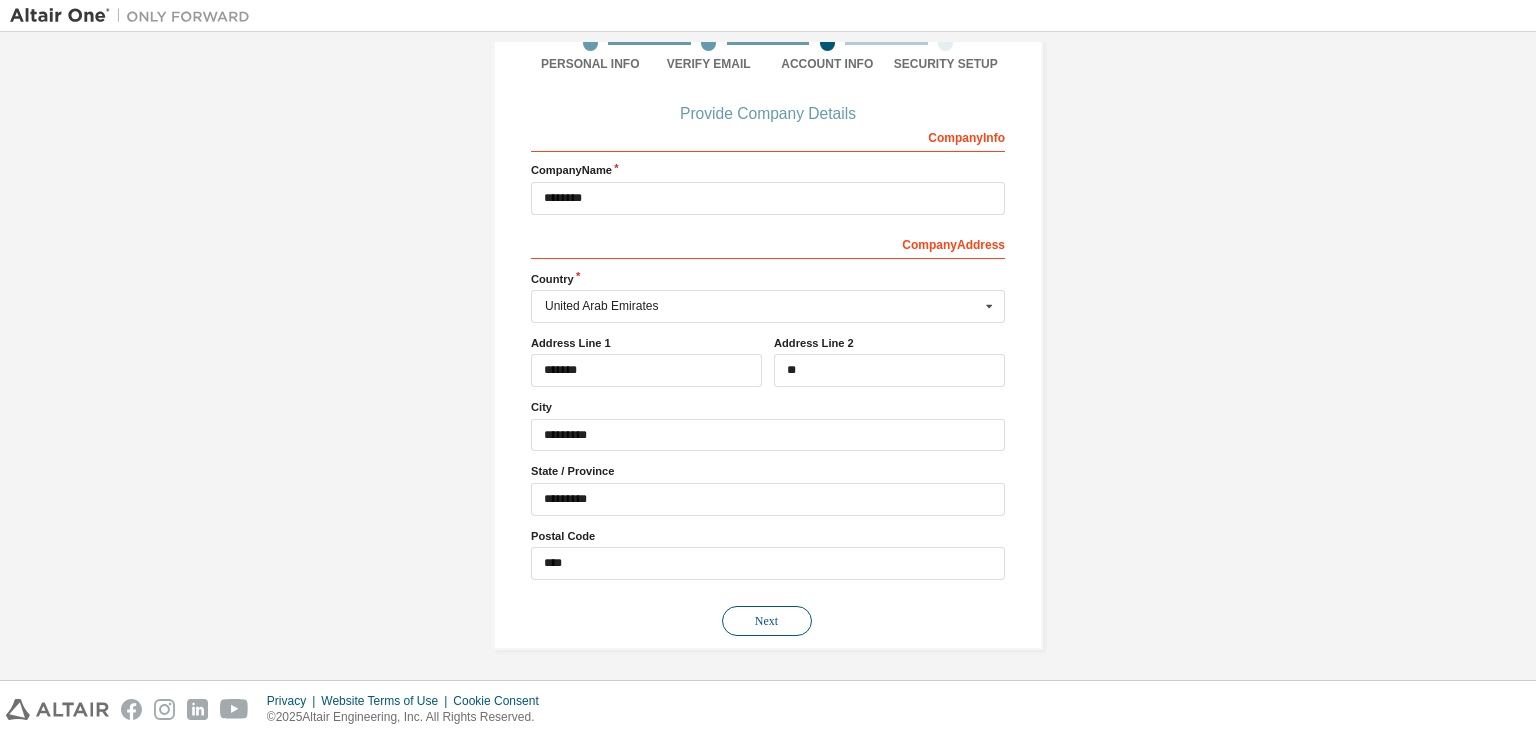 click on "Next" at bounding box center [767, 621] 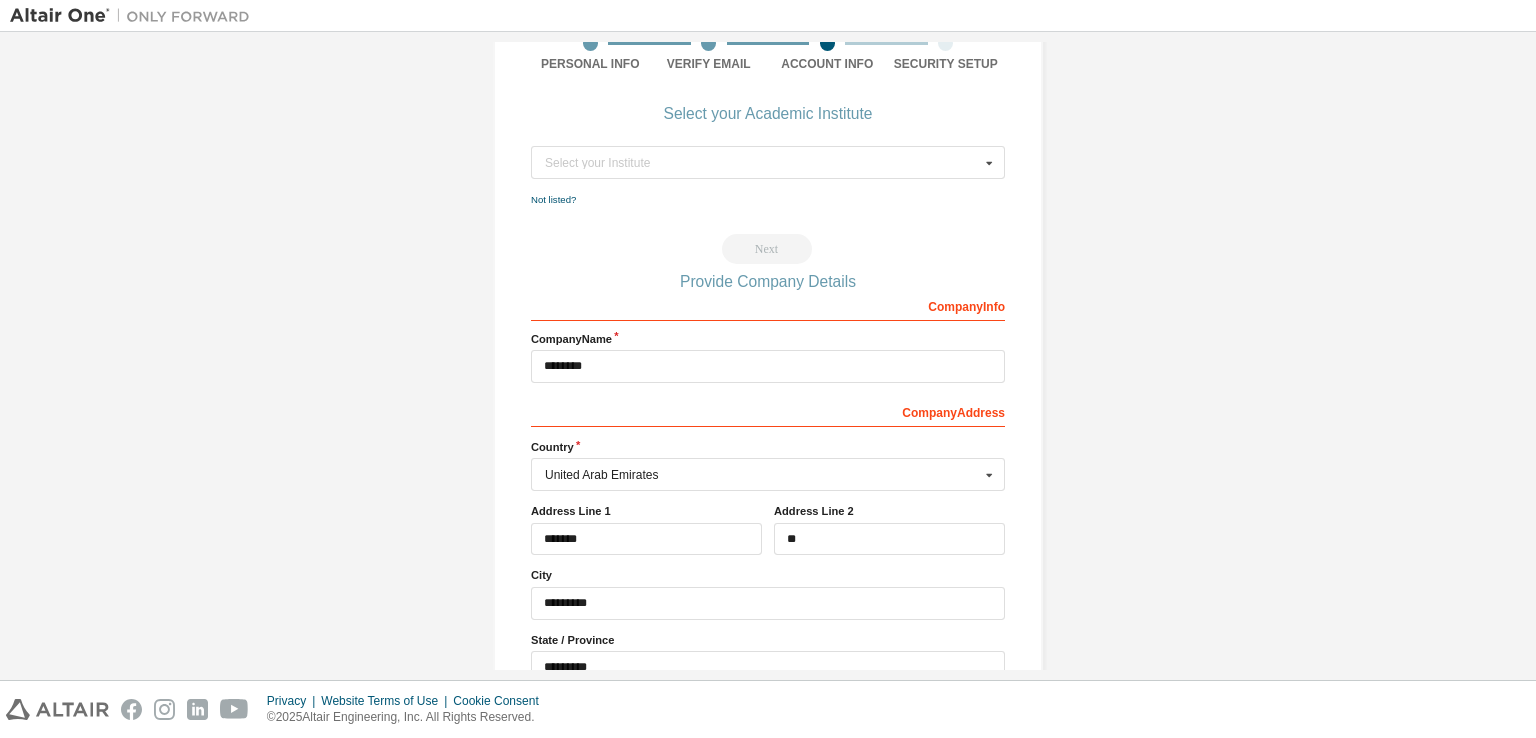 scroll, scrollTop: 0, scrollLeft: 0, axis: both 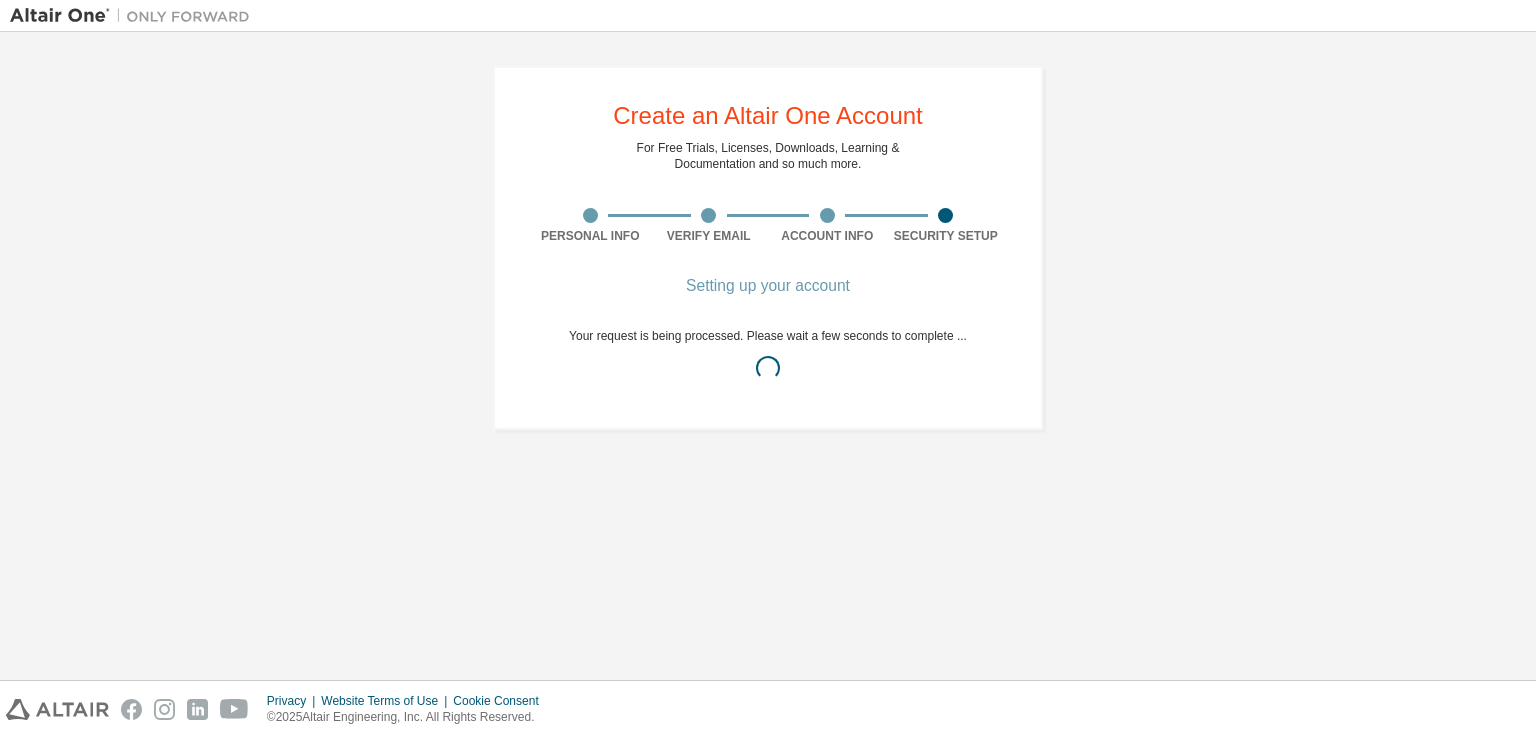 click at bounding box center [768, 368] 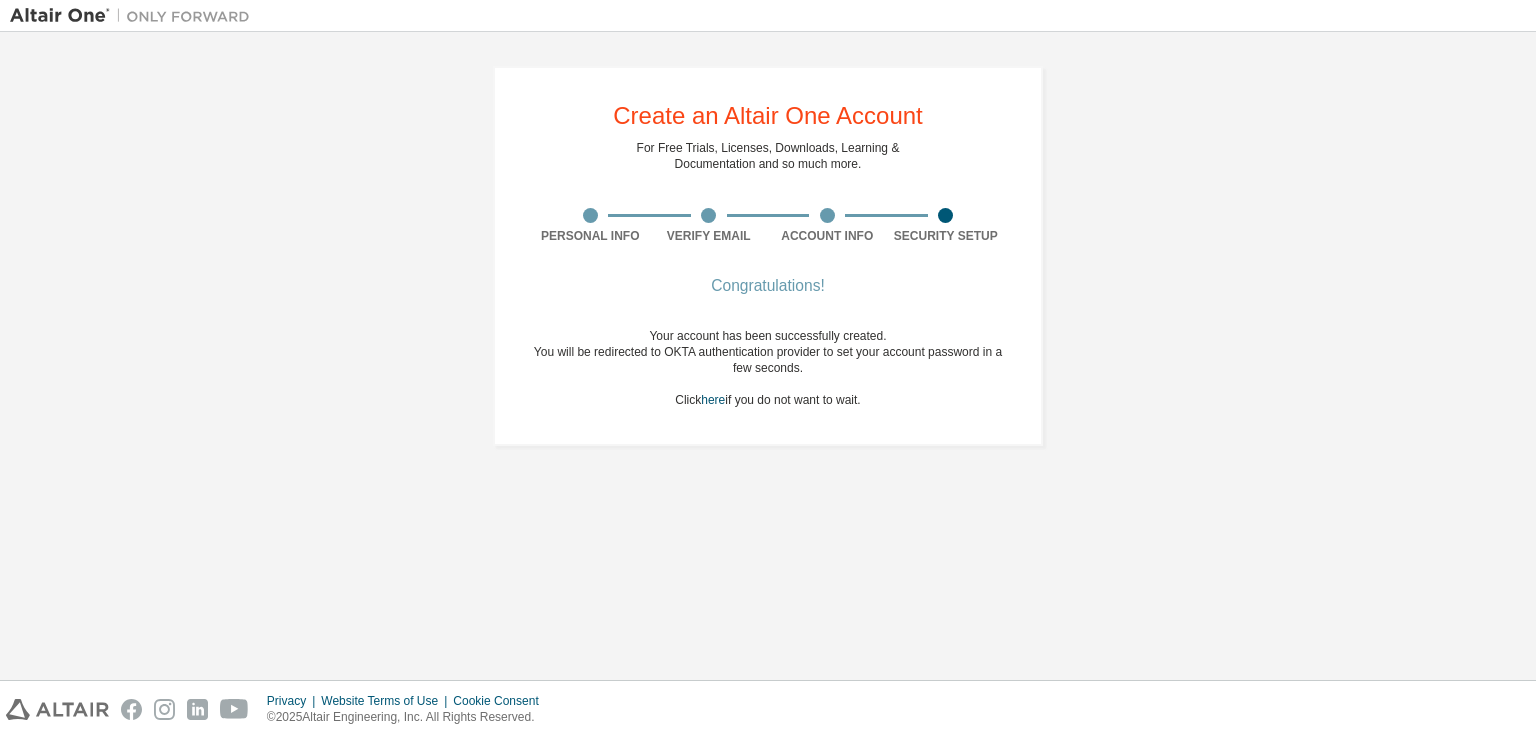 click on "Create an Altair One Account For Free Trials, Licenses, Downloads, Learning &  Documentation and so much more. Personal Info Verify Email Account Info Security Setup Congratulations! Your account has been successfully created. You will be redirected to OKTA authentication provider to set your account password in a few seconds. Click  here  if you do not want to wait." at bounding box center (768, 356) 